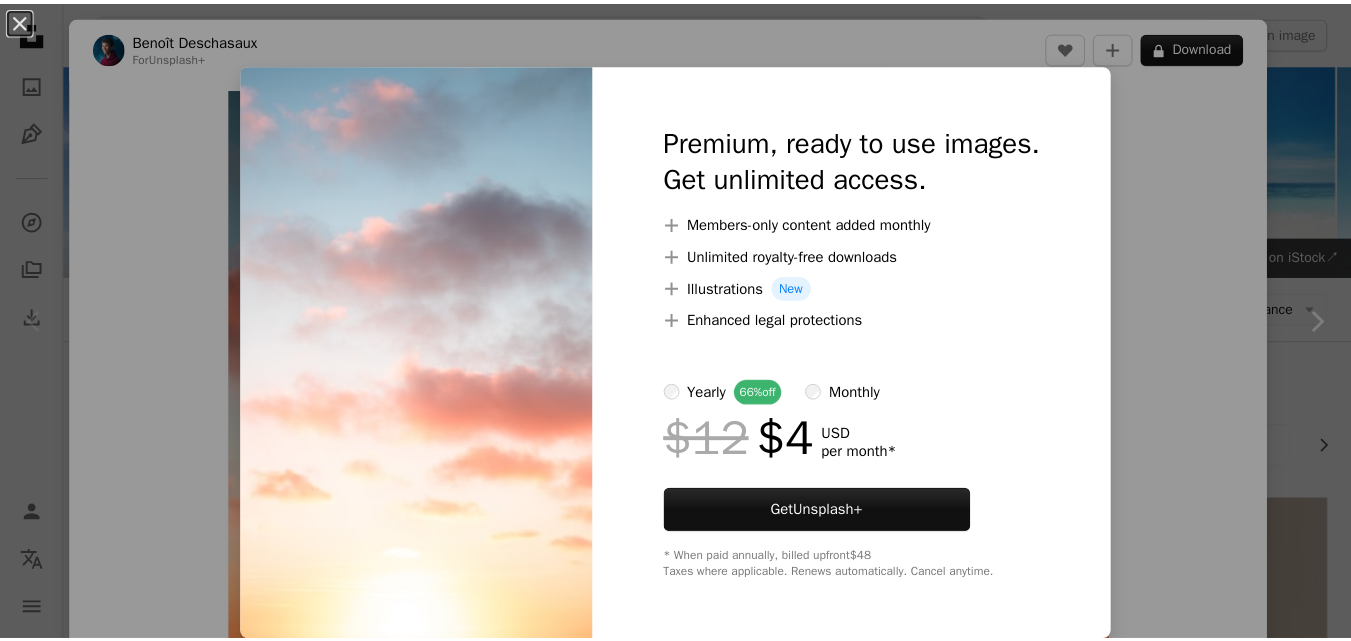 scroll, scrollTop: 400, scrollLeft: 0, axis: vertical 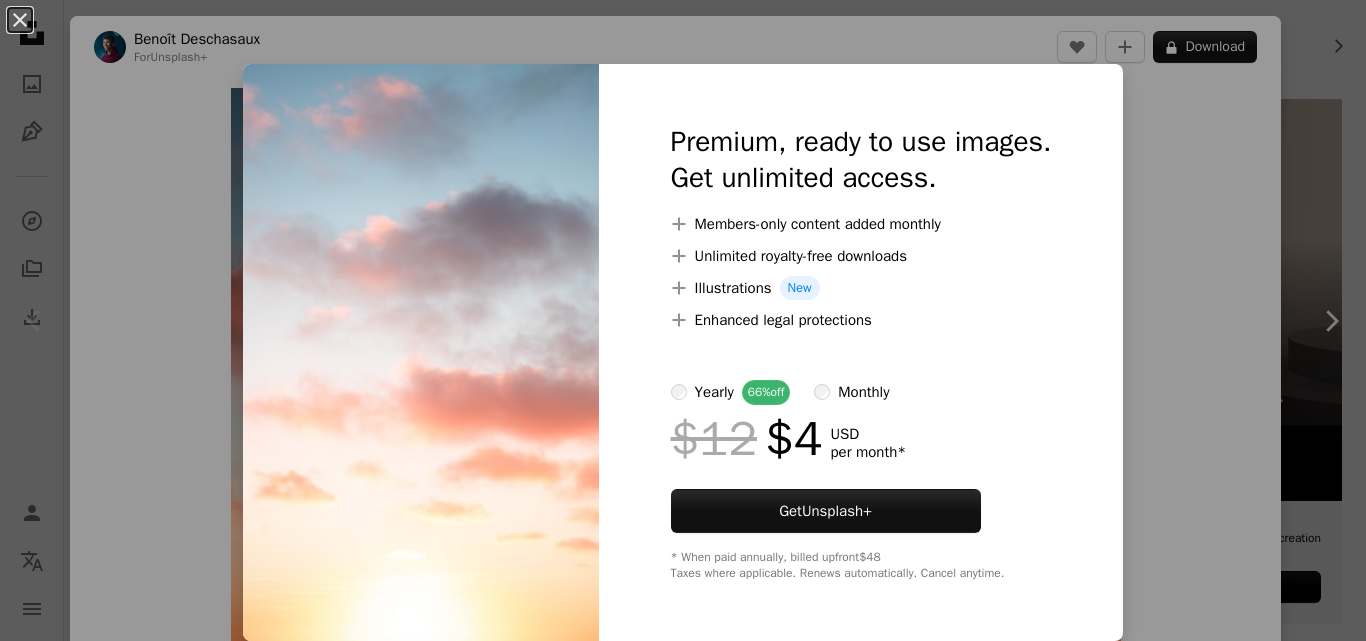 click on "An X shape Premium, ready to use images. Get unlimited access. A plus sign Members-only content added monthly A plus sign Unlimited royalty-free downloads A plus sign Illustrations  New A plus sign Enhanced legal protections yearly 66%  off monthly $12   $4 USD per month * Get  Unsplash+ * When paid annually, billed upfront  $48 Taxes where applicable. Renews automatically. Cancel anytime." at bounding box center [683, 320] 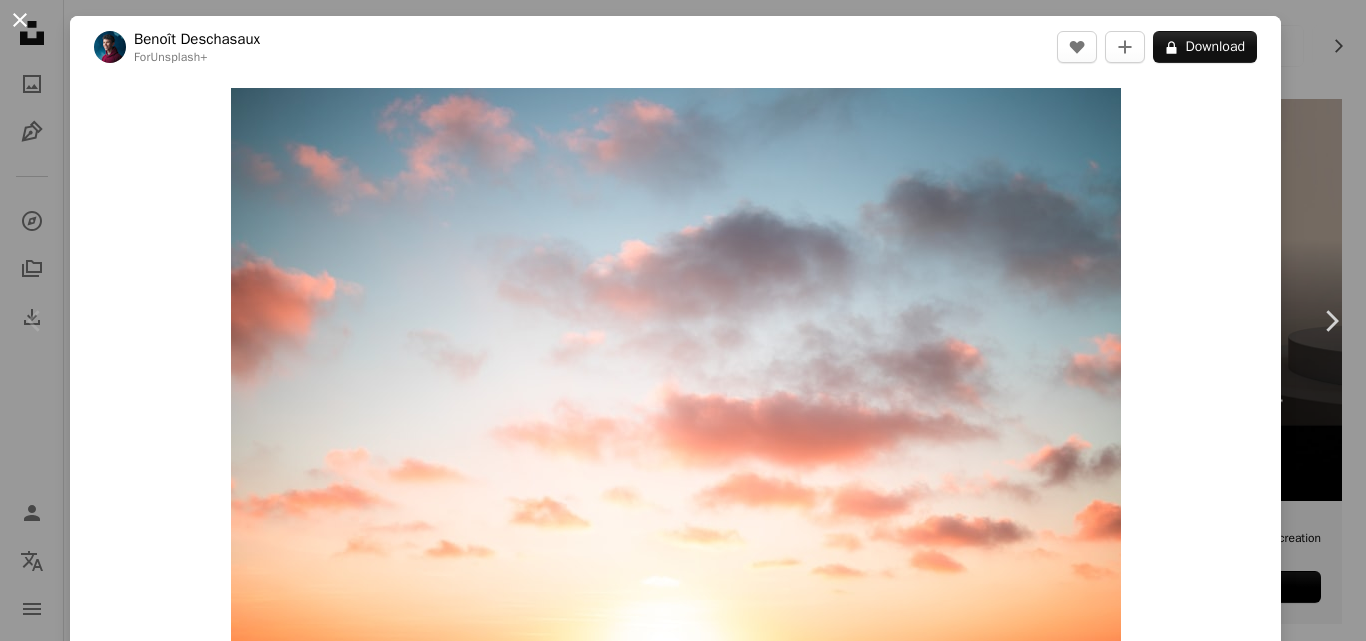 click on "An X shape" at bounding box center [20, 20] 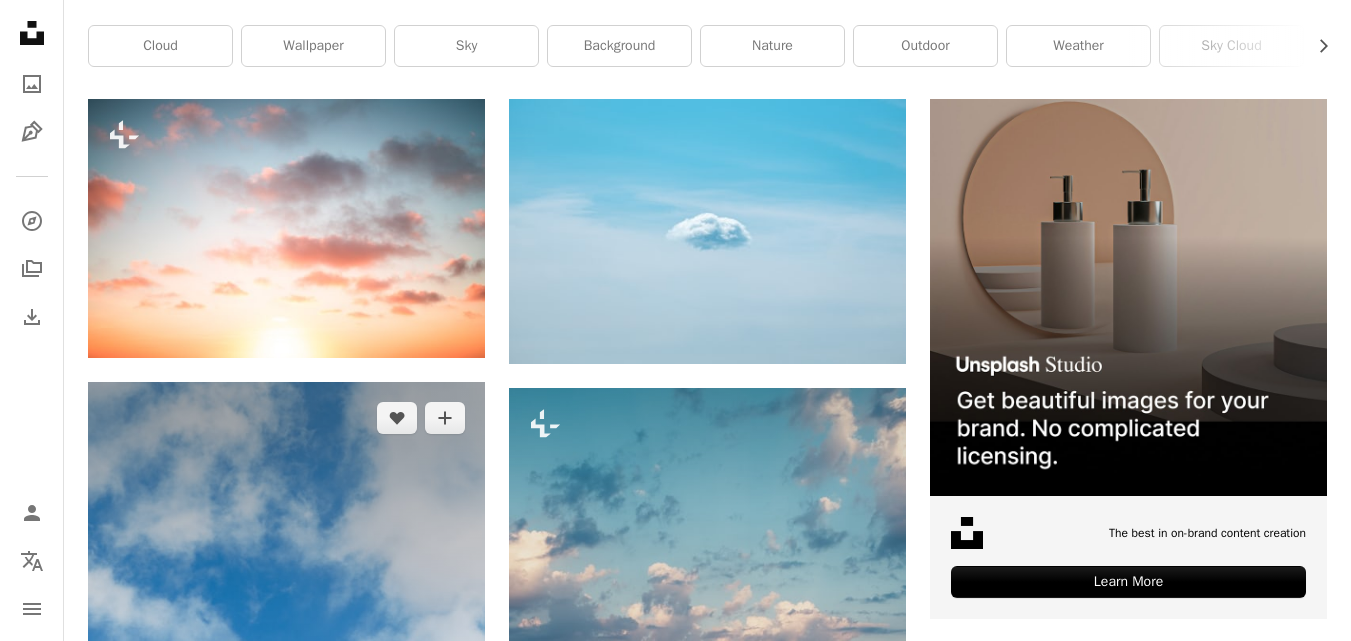 scroll, scrollTop: 0, scrollLeft: 0, axis: both 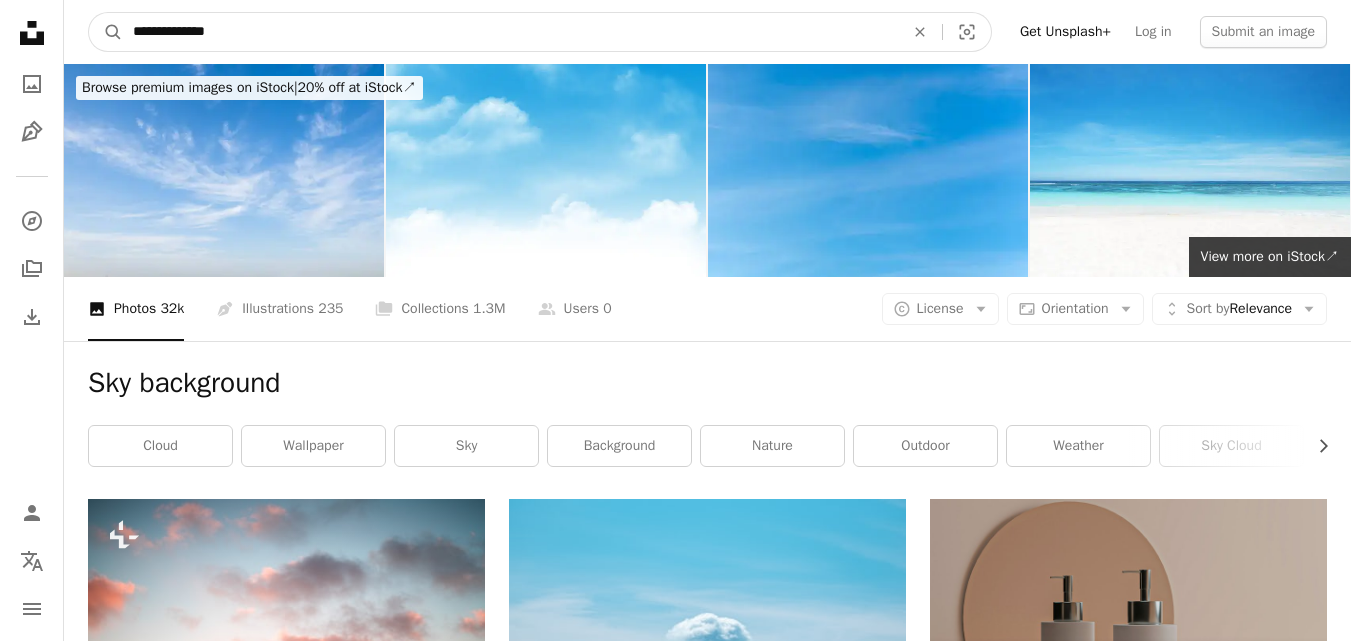 click on "**********" at bounding box center (510, 32) 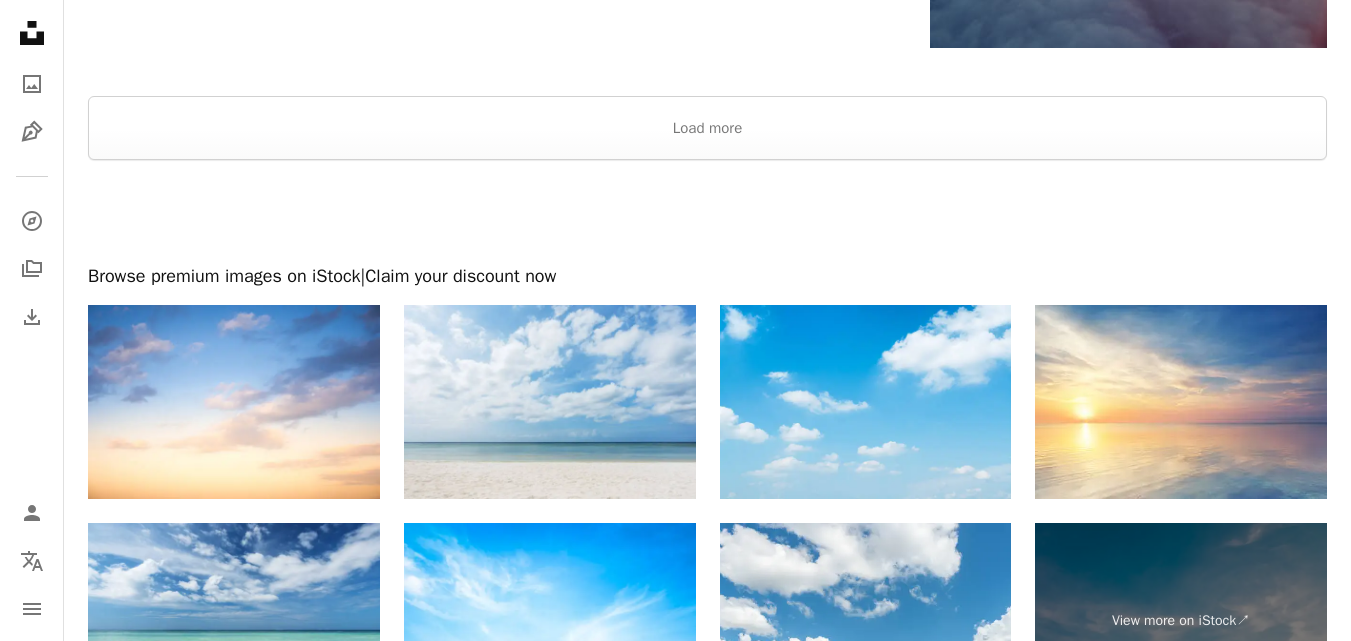 scroll, scrollTop: 4000, scrollLeft: 0, axis: vertical 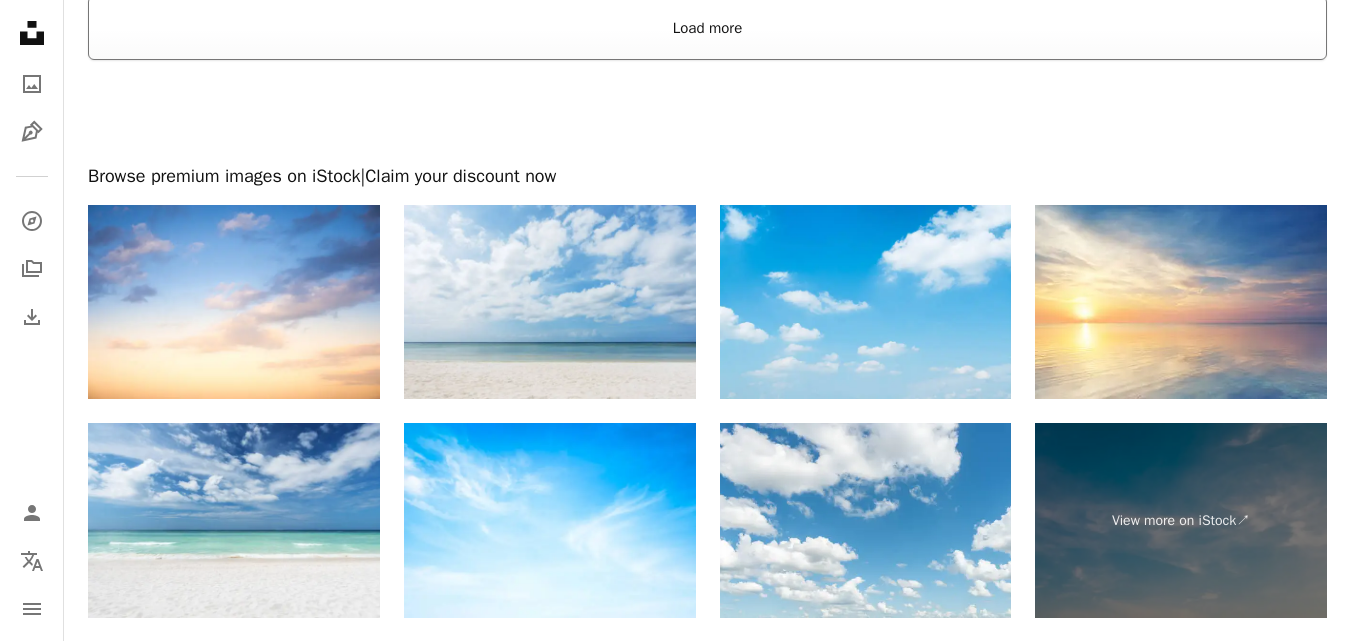click on "Load more" at bounding box center [707, 28] 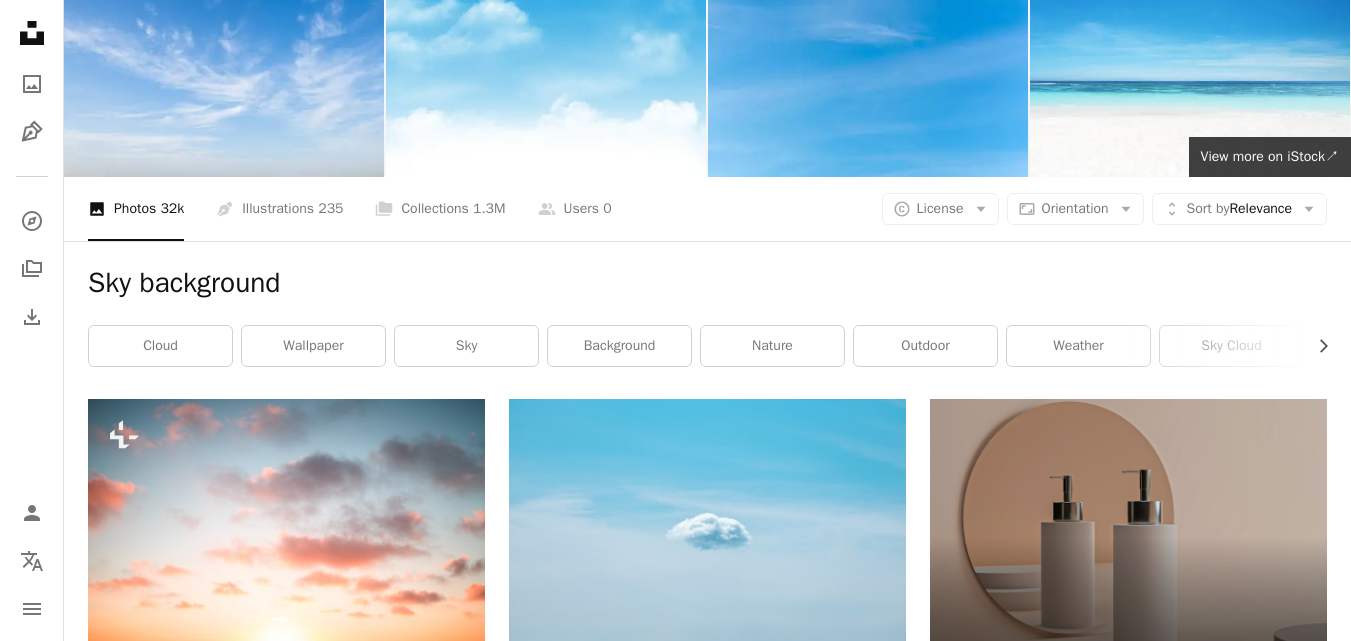 scroll, scrollTop: 0, scrollLeft: 0, axis: both 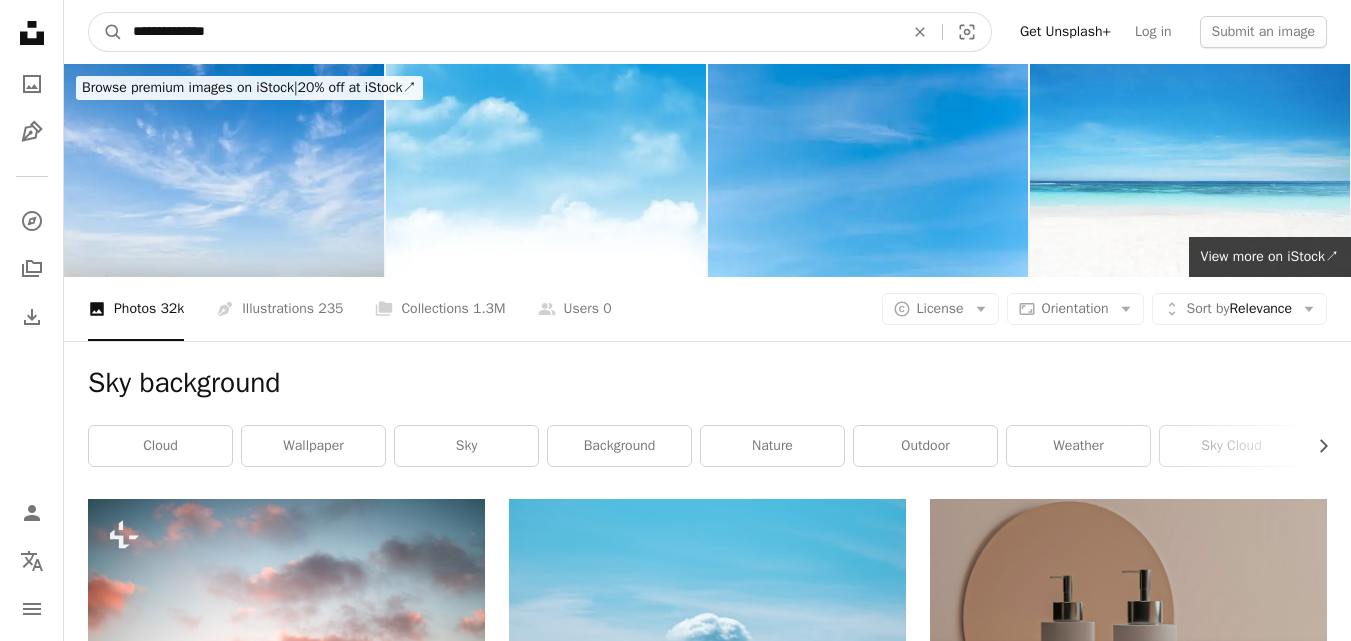 click on "**********" at bounding box center [510, 32] 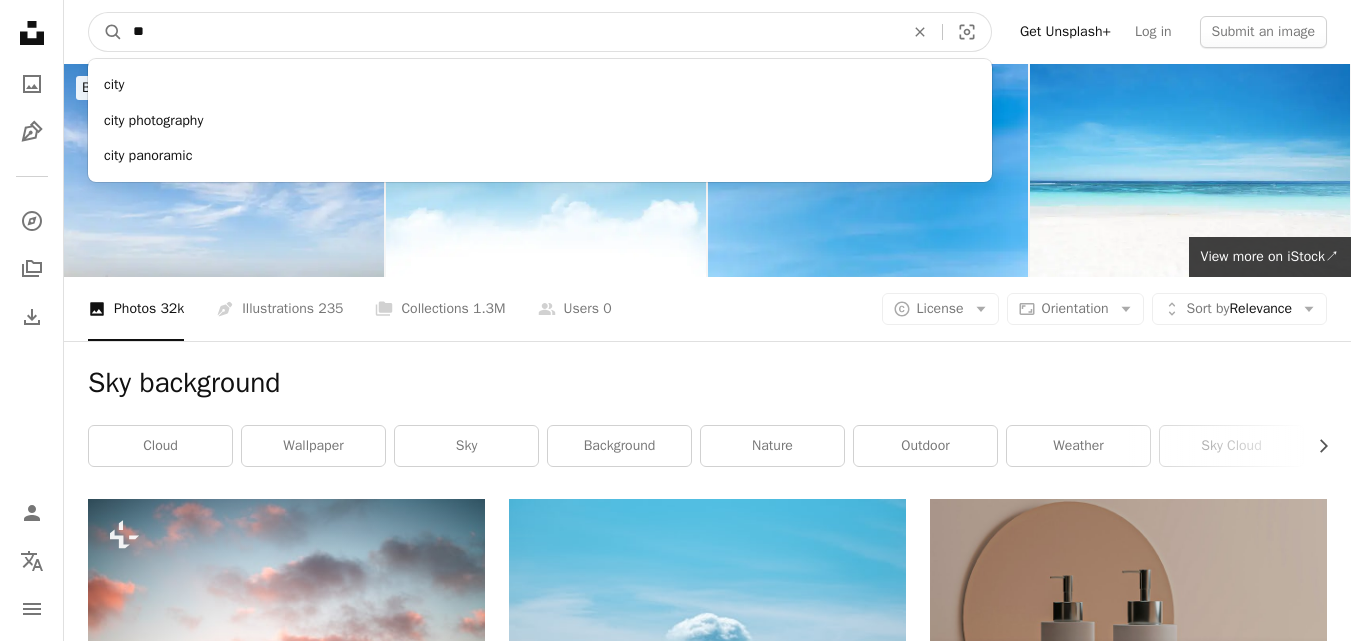 type on "*" 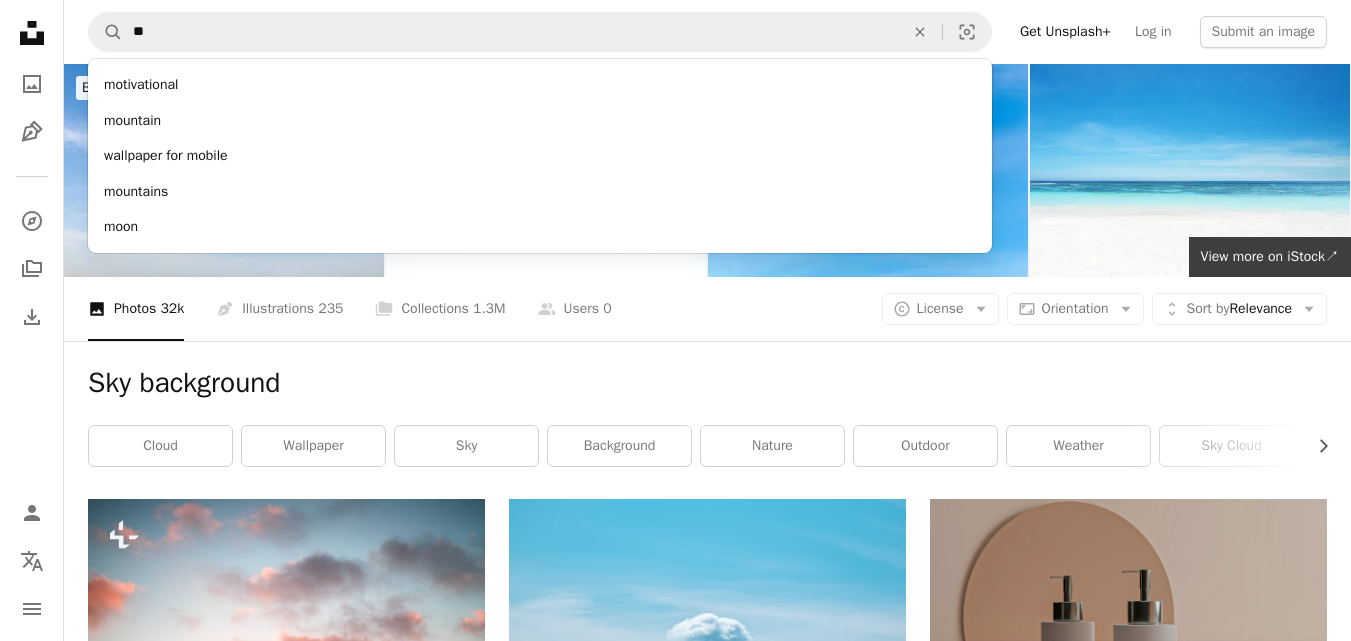 click on "Sky background" at bounding box center (707, 383) 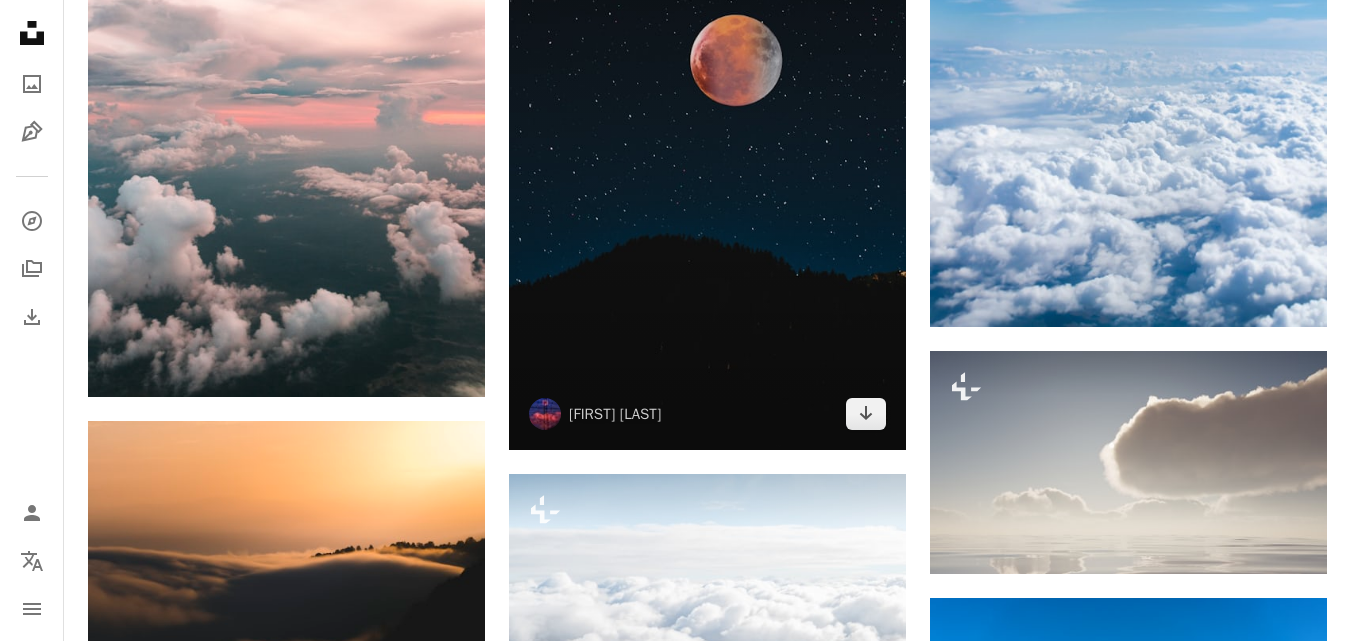scroll, scrollTop: 1500, scrollLeft: 0, axis: vertical 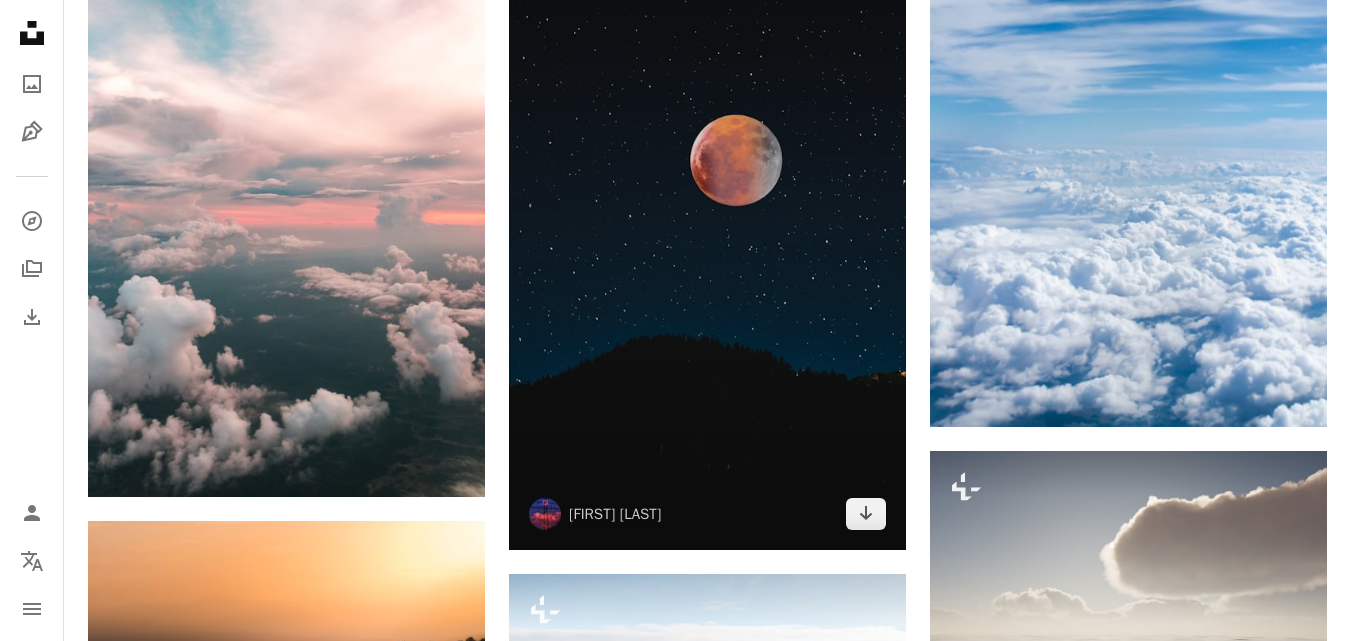 click at bounding box center [707, 228] 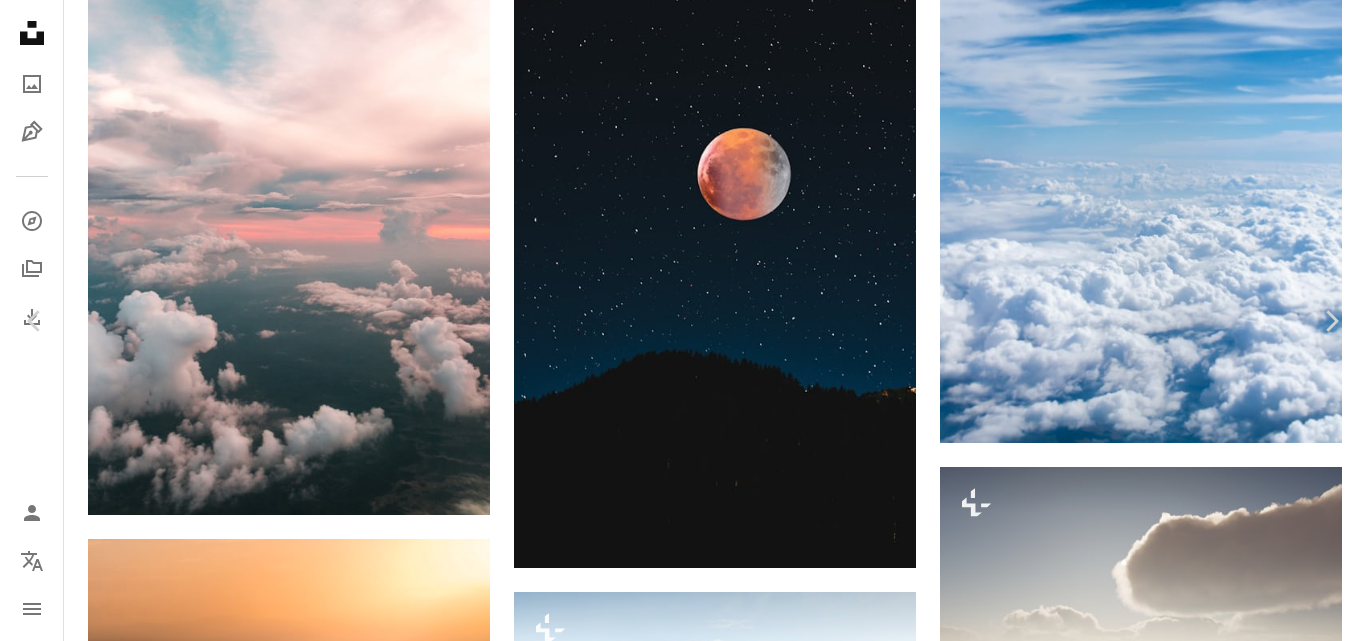 click on "Download free" at bounding box center (1167, 8903) 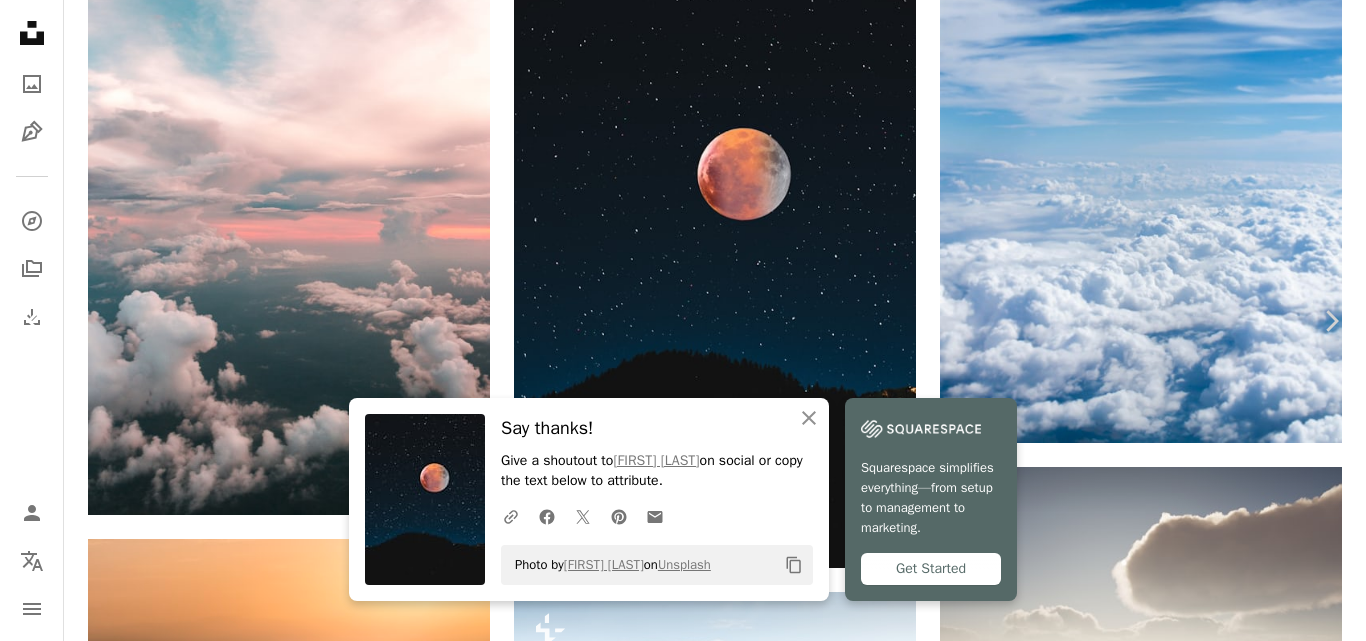 click on "Chevron left" at bounding box center (35, 321) 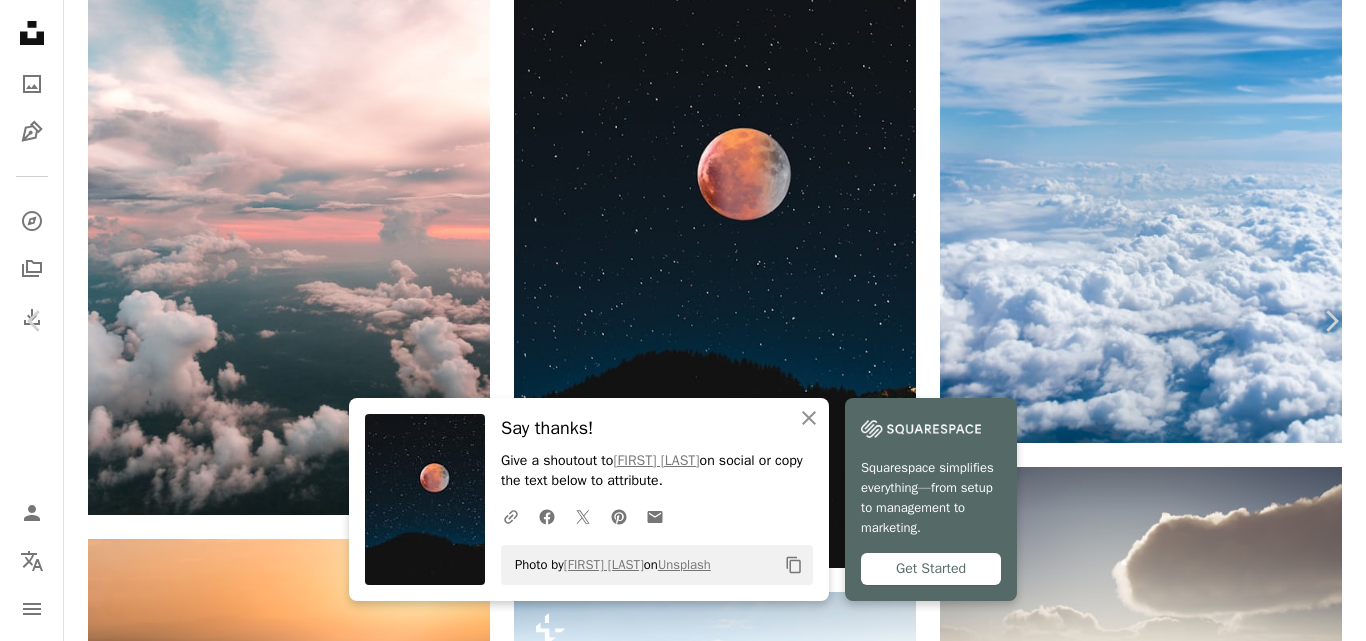 click on "Photo by [FIRST] [LAST] on Unsplash" at bounding box center (683, 9176) 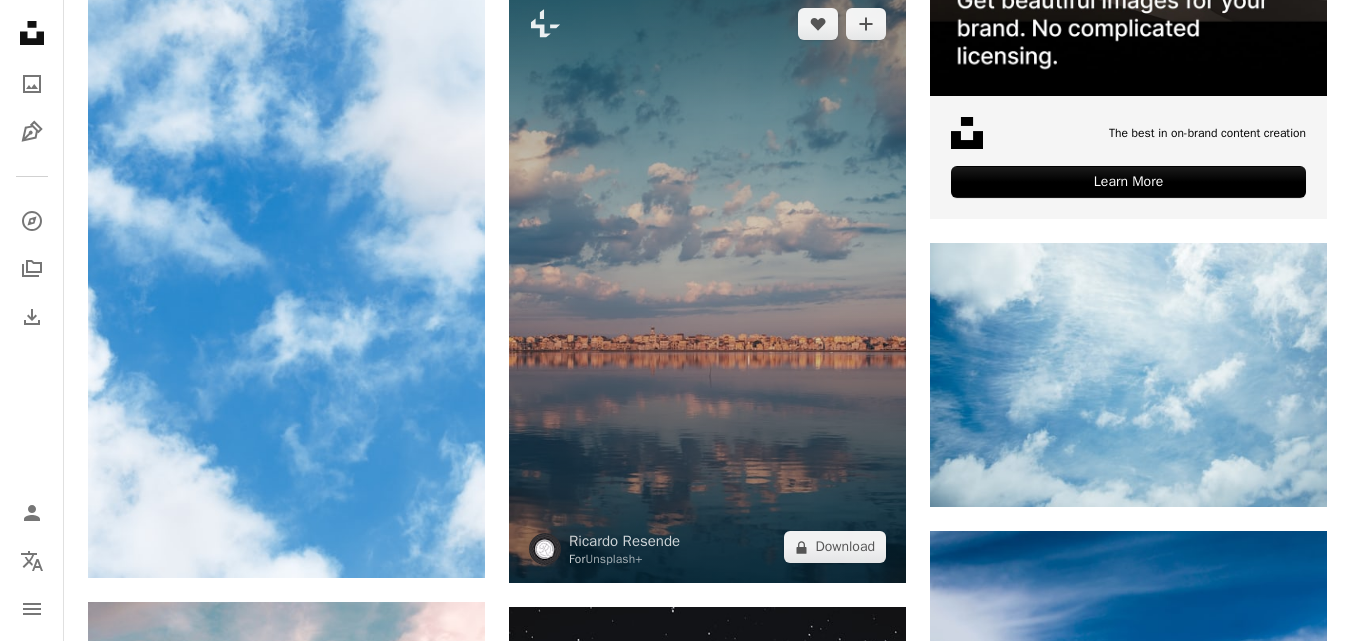 scroll, scrollTop: 0, scrollLeft: 0, axis: both 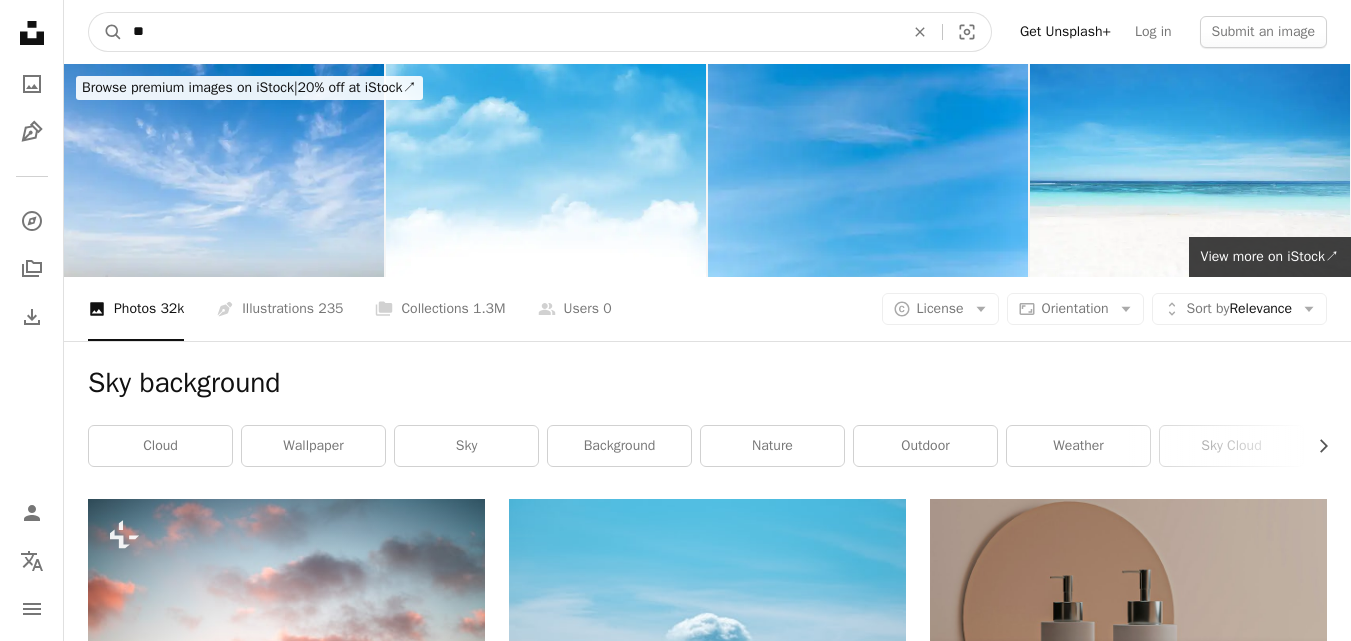click on "**" at bounding box center (510, 32) 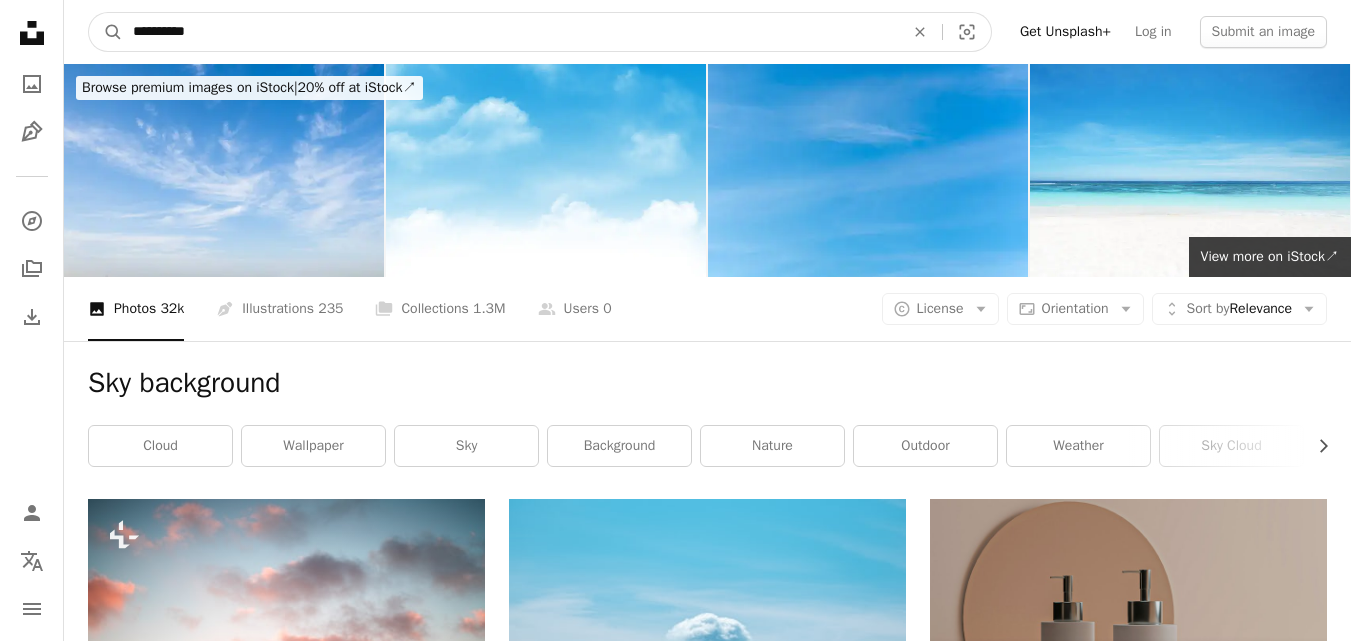 type on "**********" 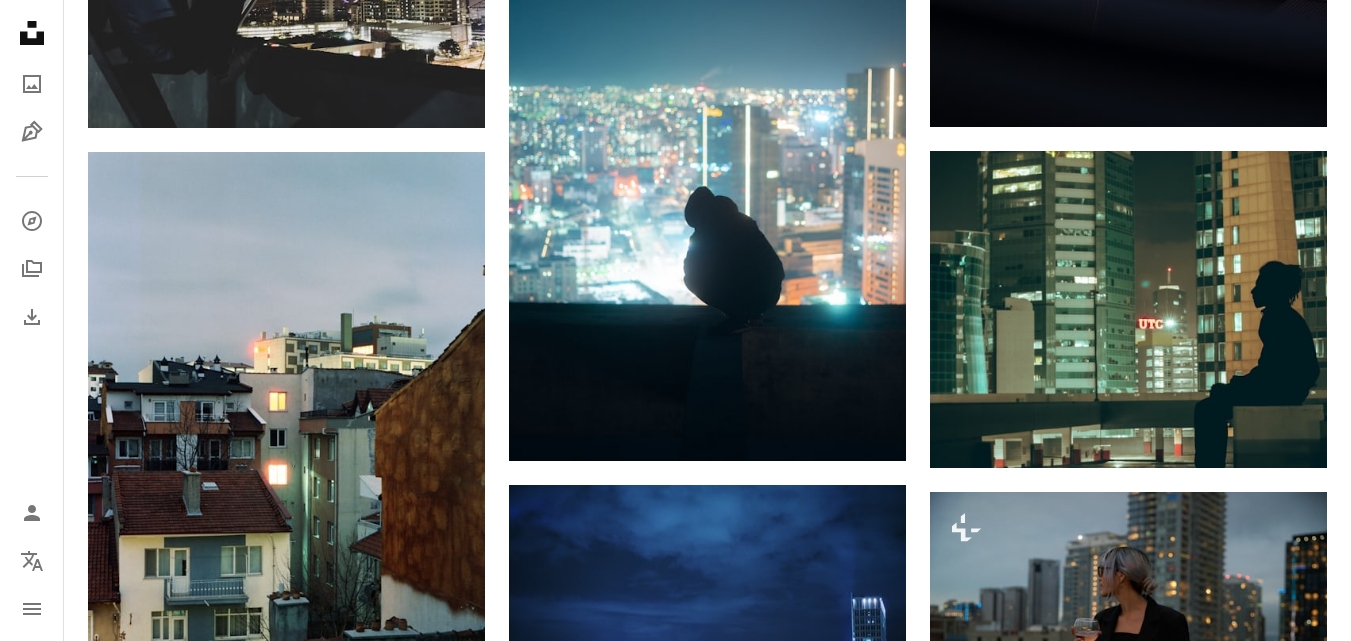 scroll, scrollTop: 2100, scrollLeft: 0, axis: vertical 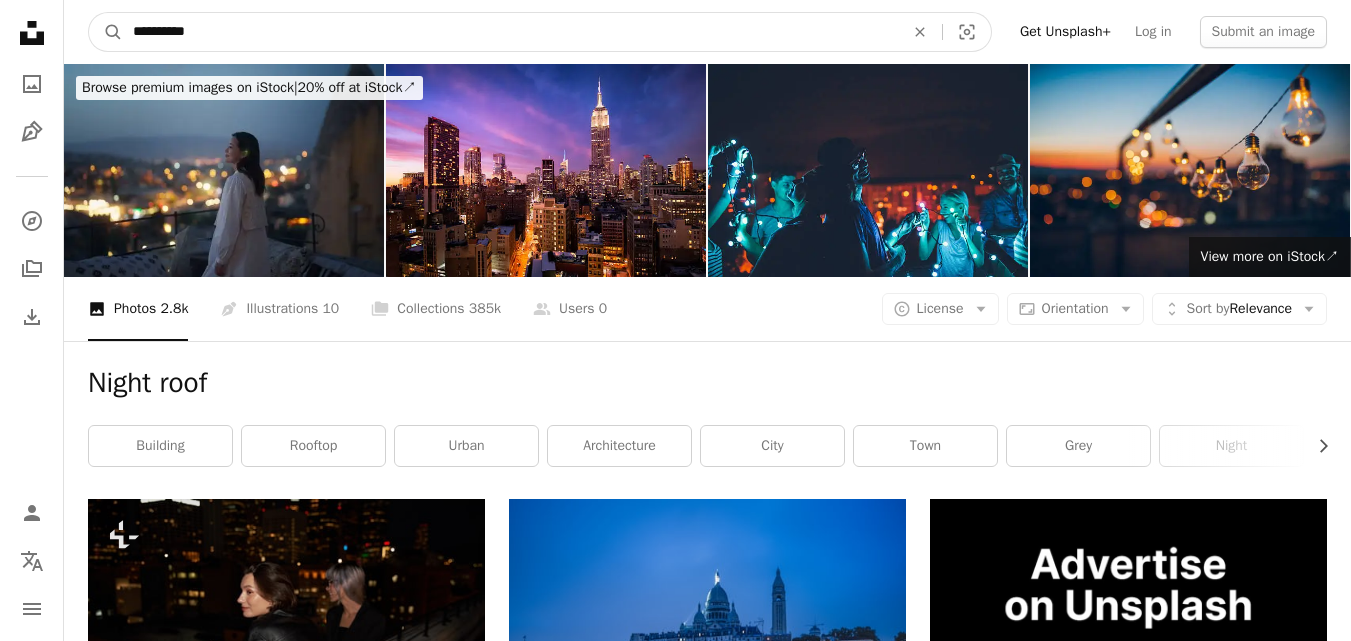 click on "**********" at bounding box center [510, 32] 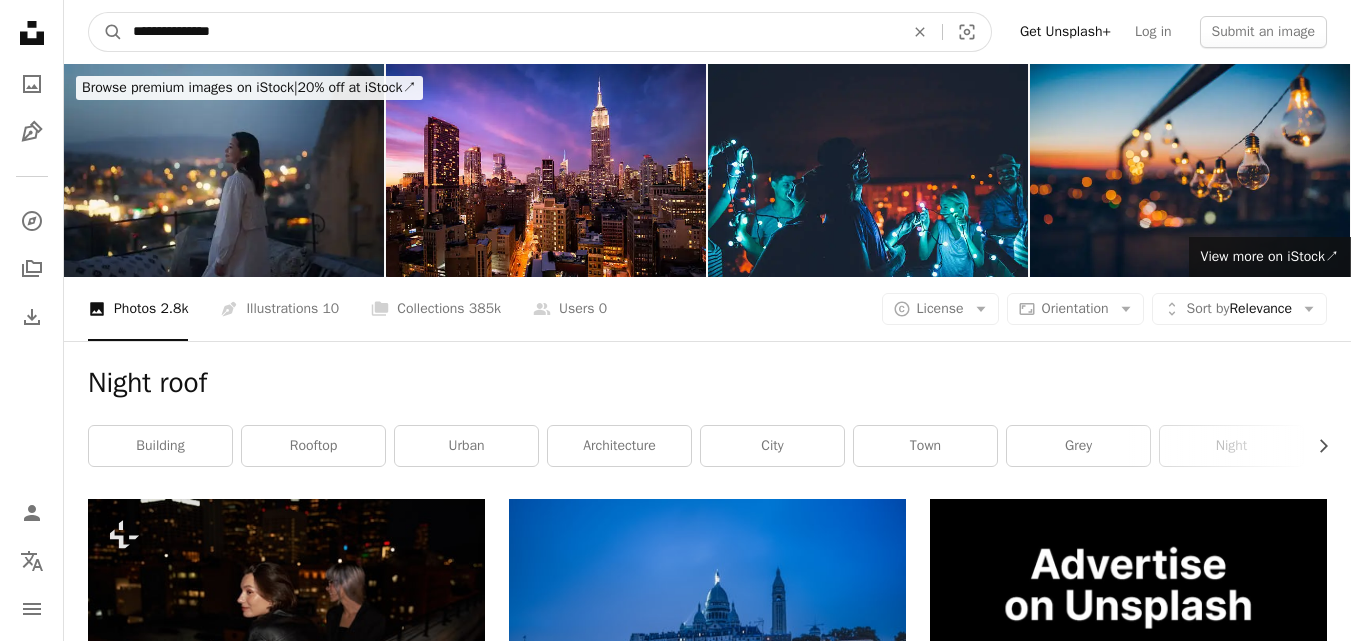type on "**********" 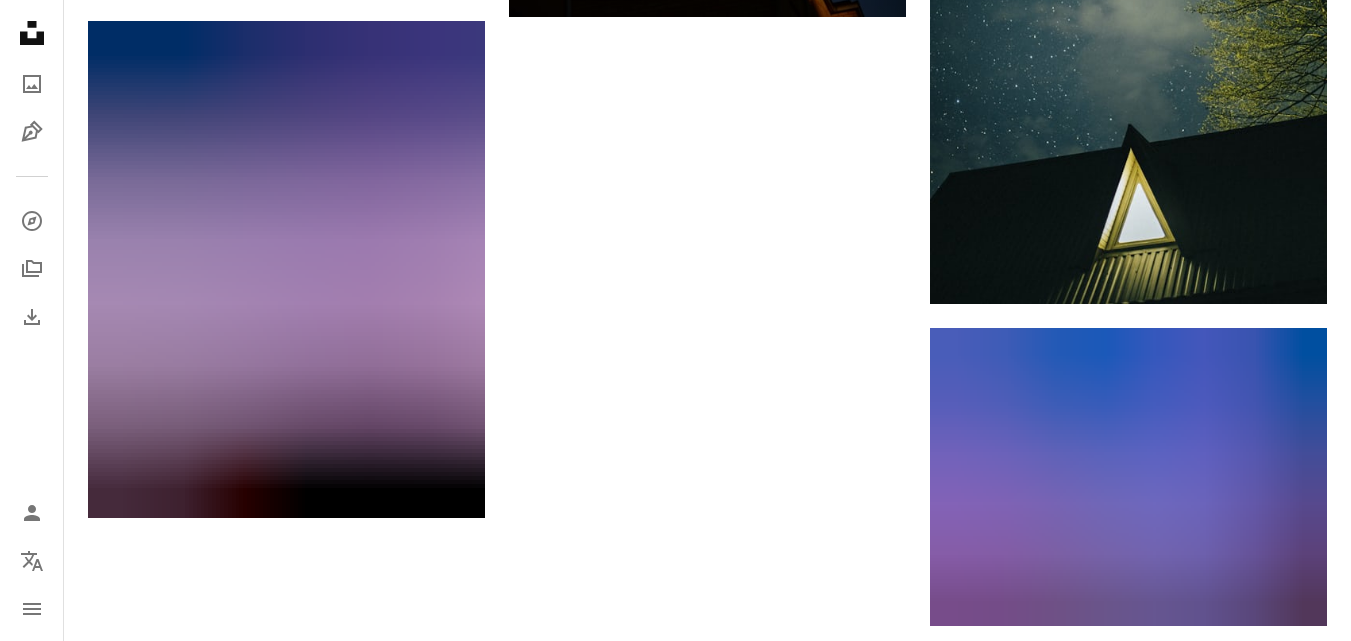scroll, scrollTop: 3300, scrollLeft: 0, axis: vertical 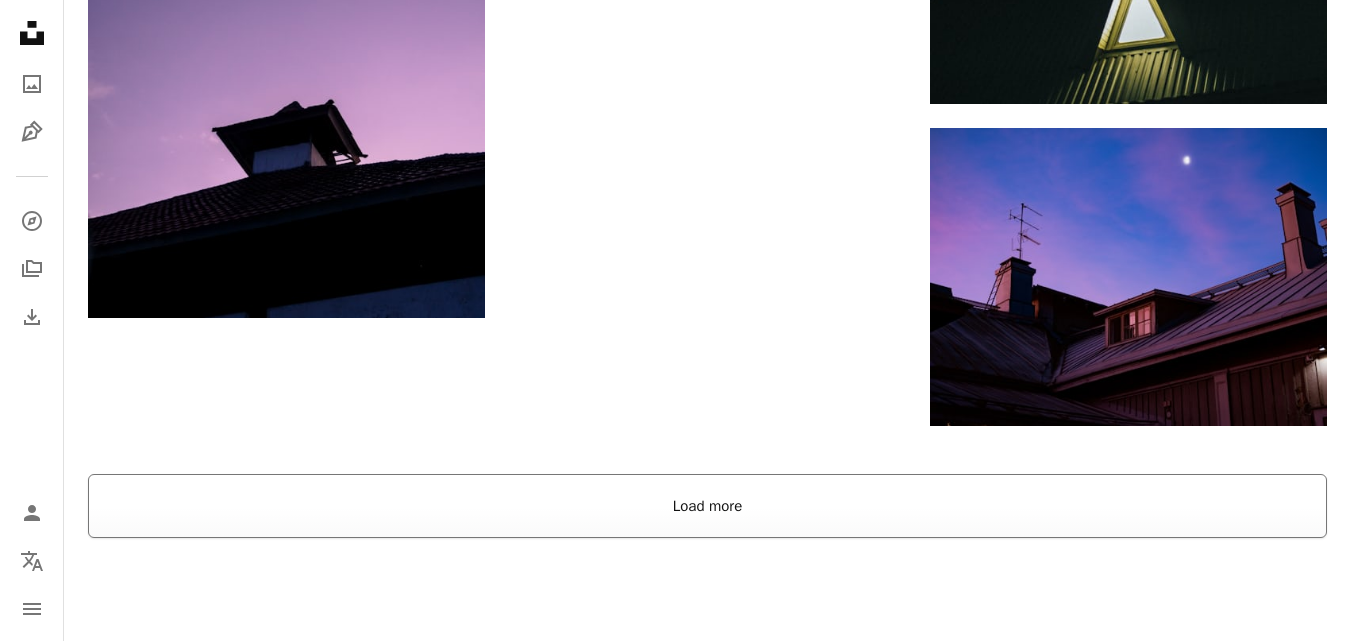 click on "Load more" at bounding box center (707, 506) 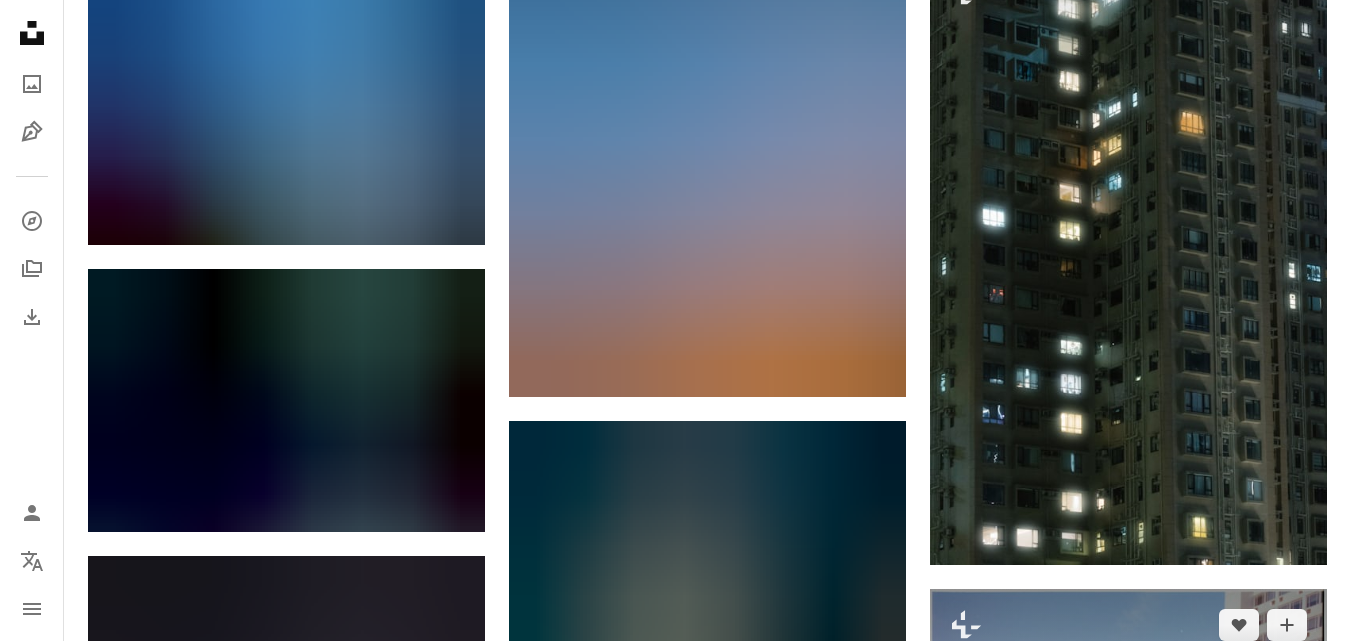 scroll, scrollTop: 21500, scrollLeft: 0, axis: vertical 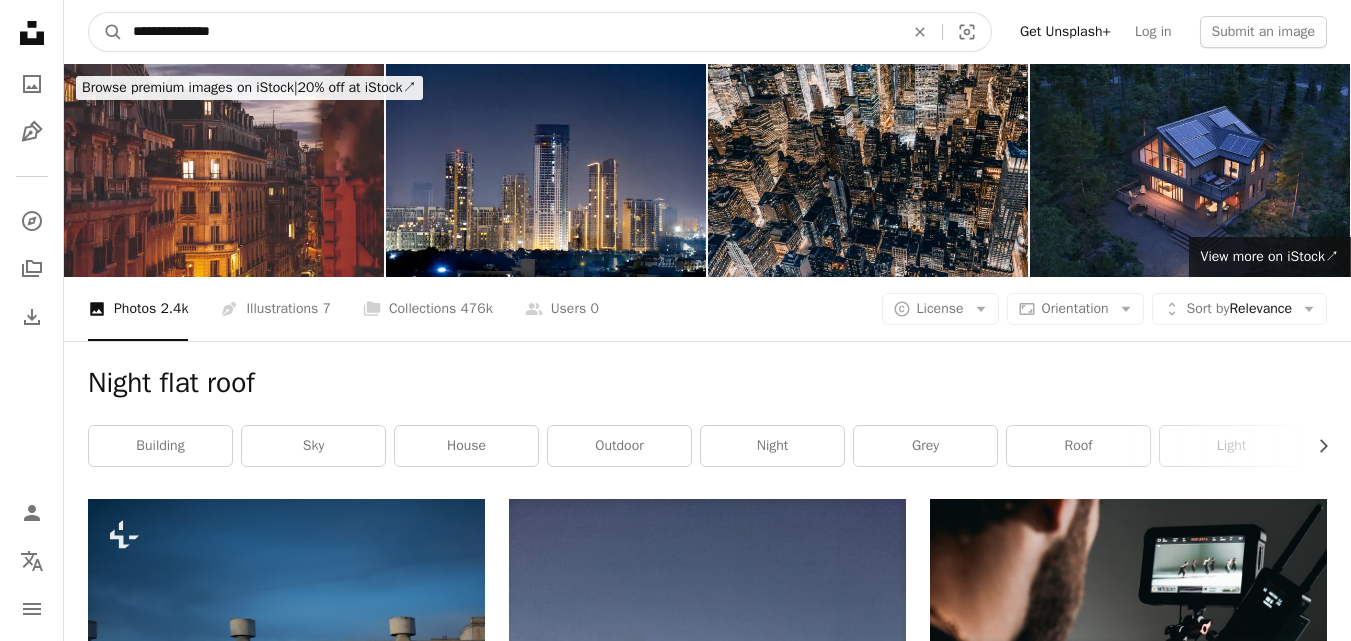 click on "**********" at bounding box center (510, 32) 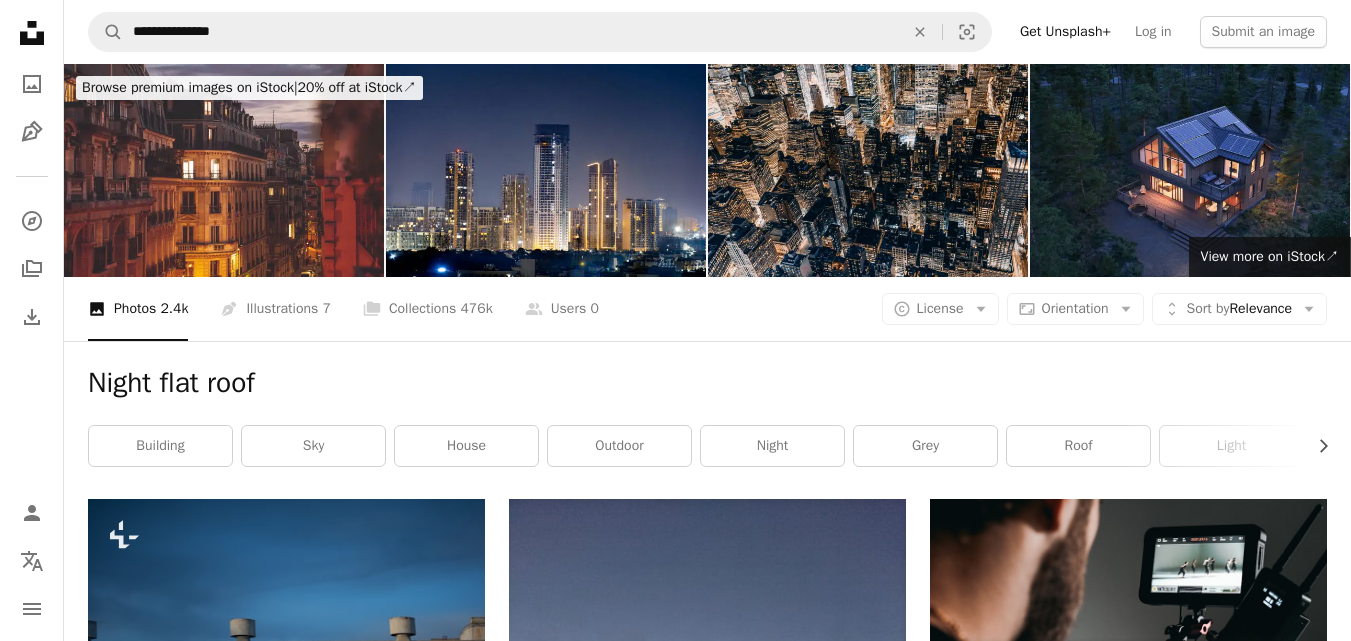click on "**********" at bounding box center (707, 32) 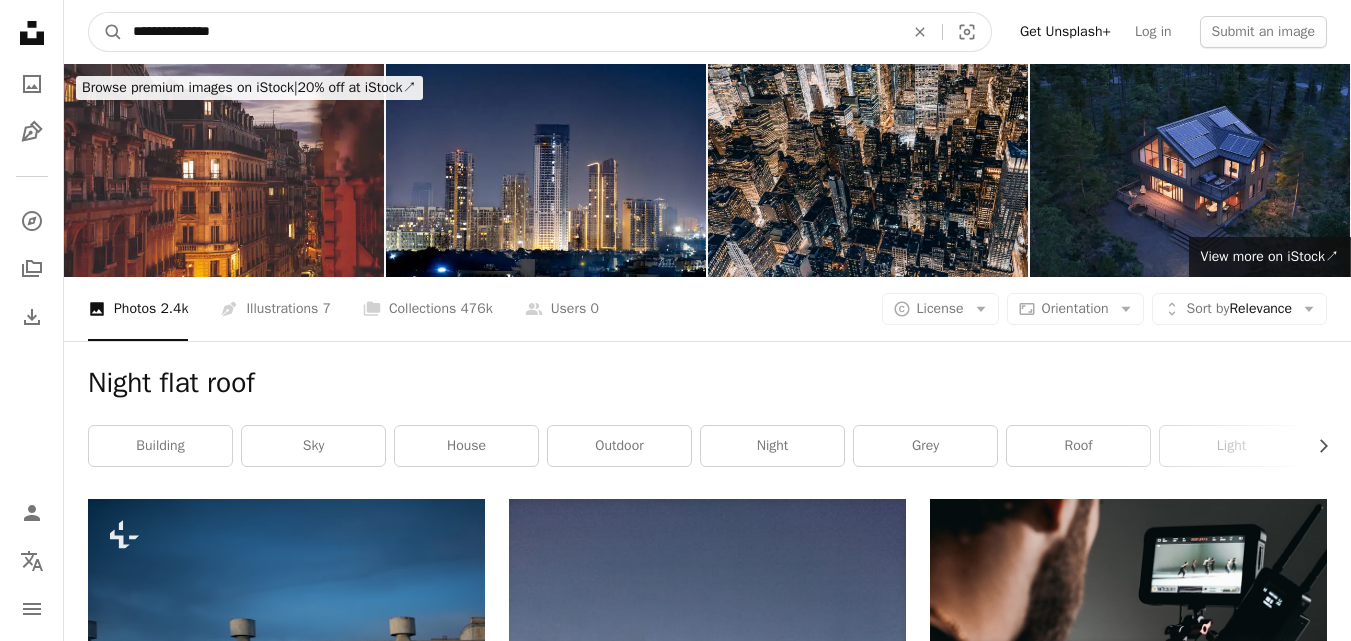 click on "**********" at bounding box center [510, 32] 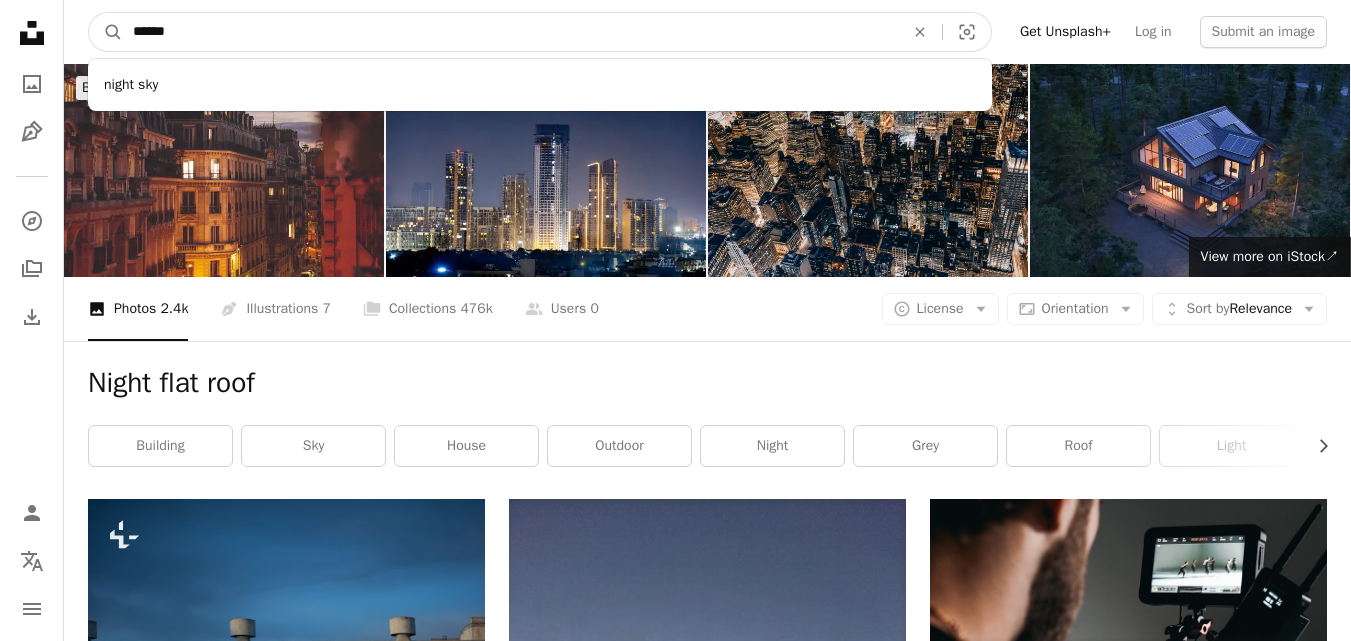 click on "*****" at bounding box center [510, 32] 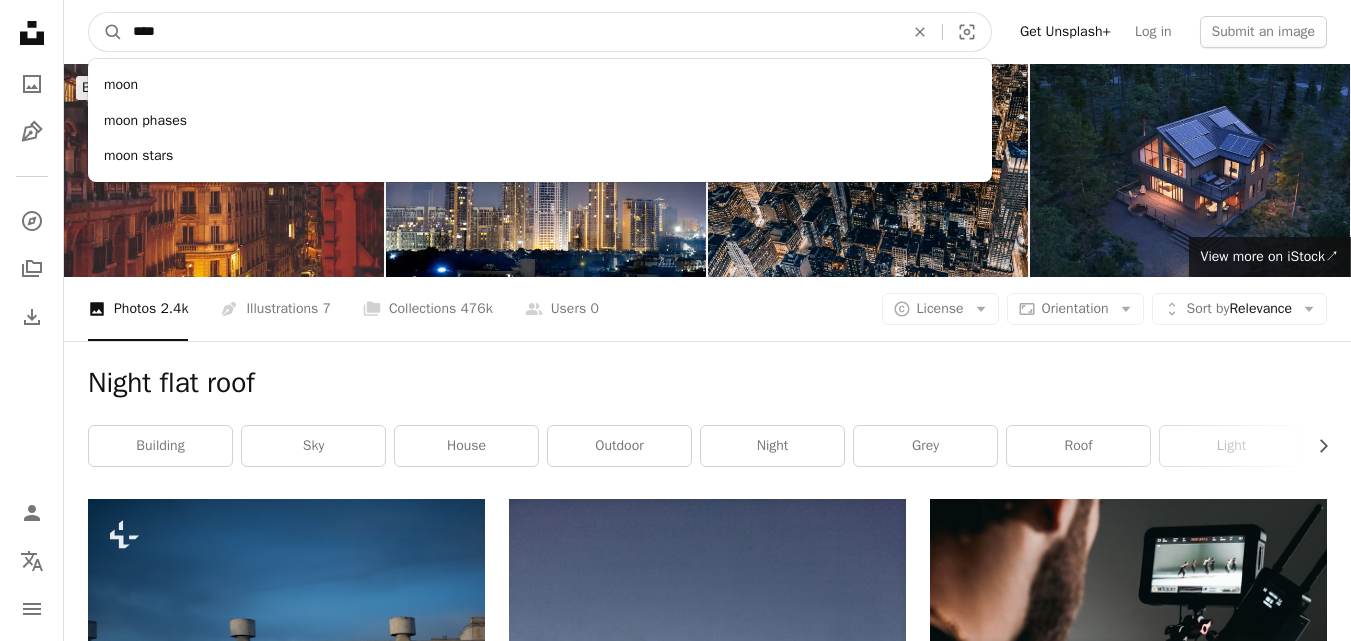 type on "****" 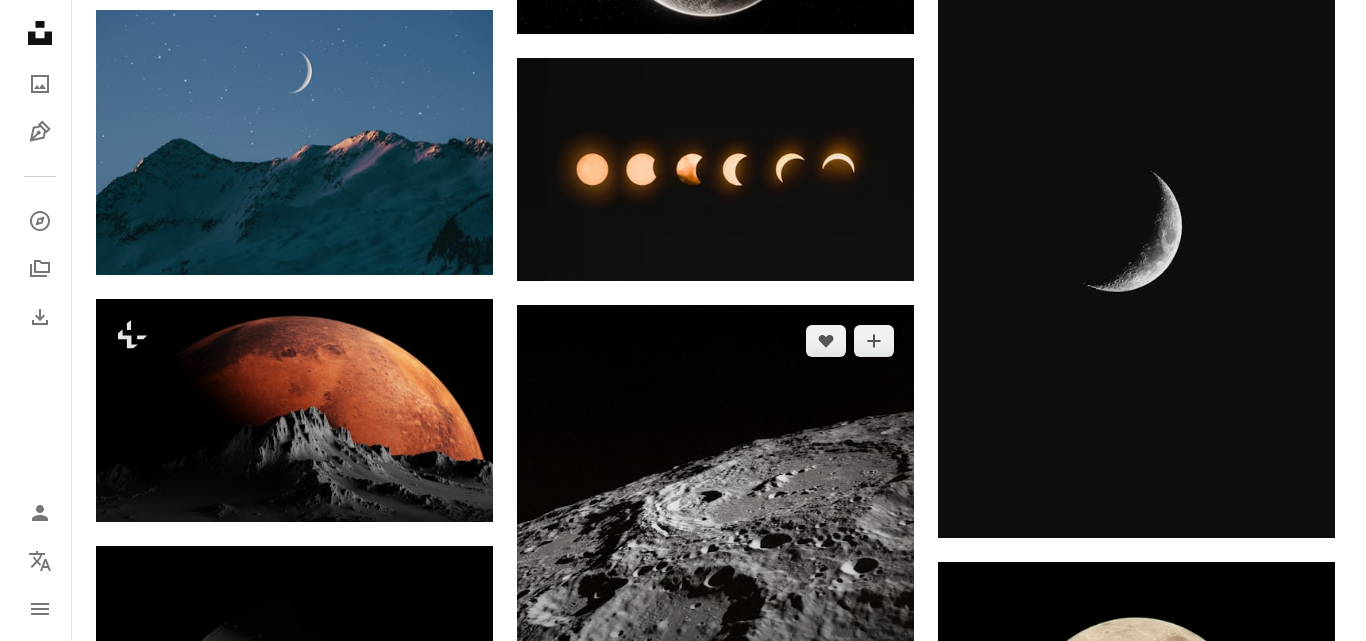 scroll, scrollTop: 1000, scrollLeft: 0, axis: vertical 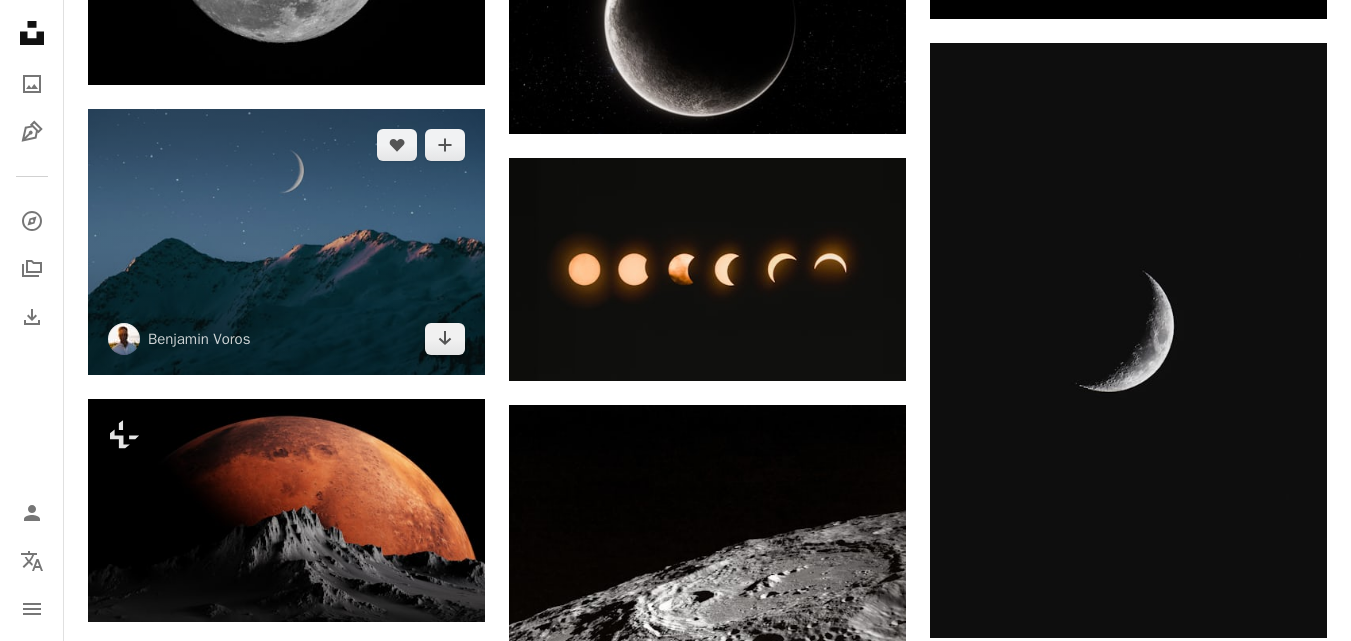 click at bounding box center (286, 241) 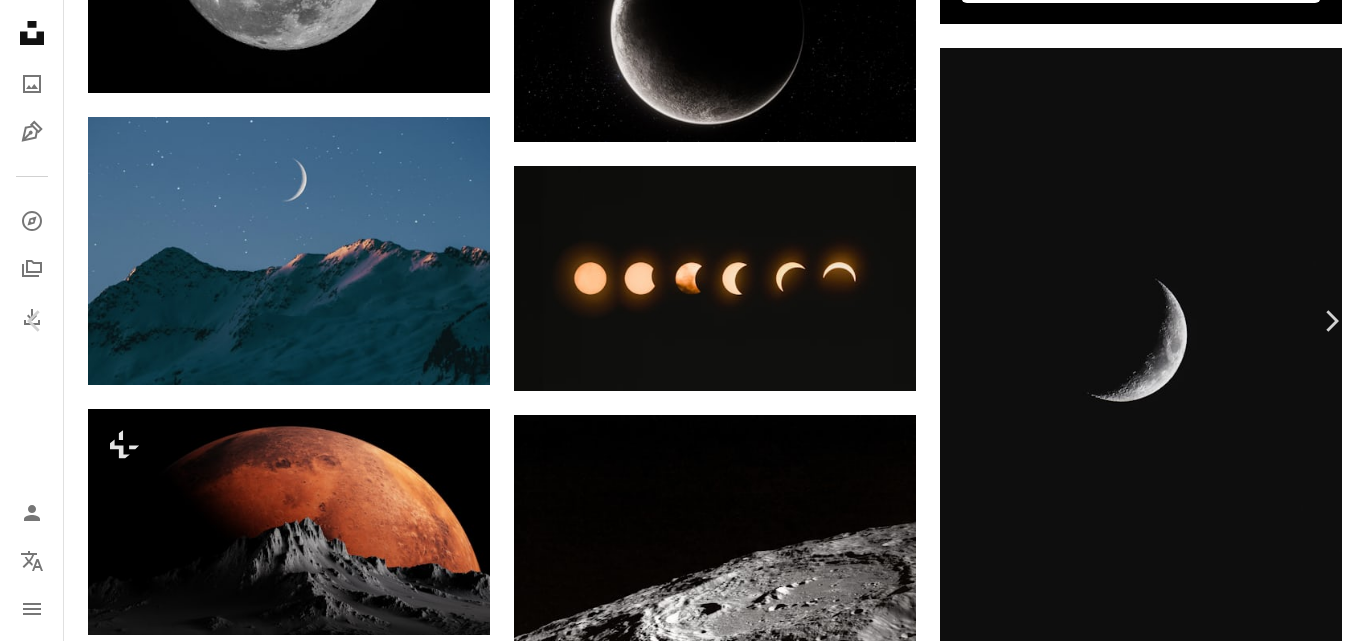 click on "Download free" at bounding box center [1167, 3969] 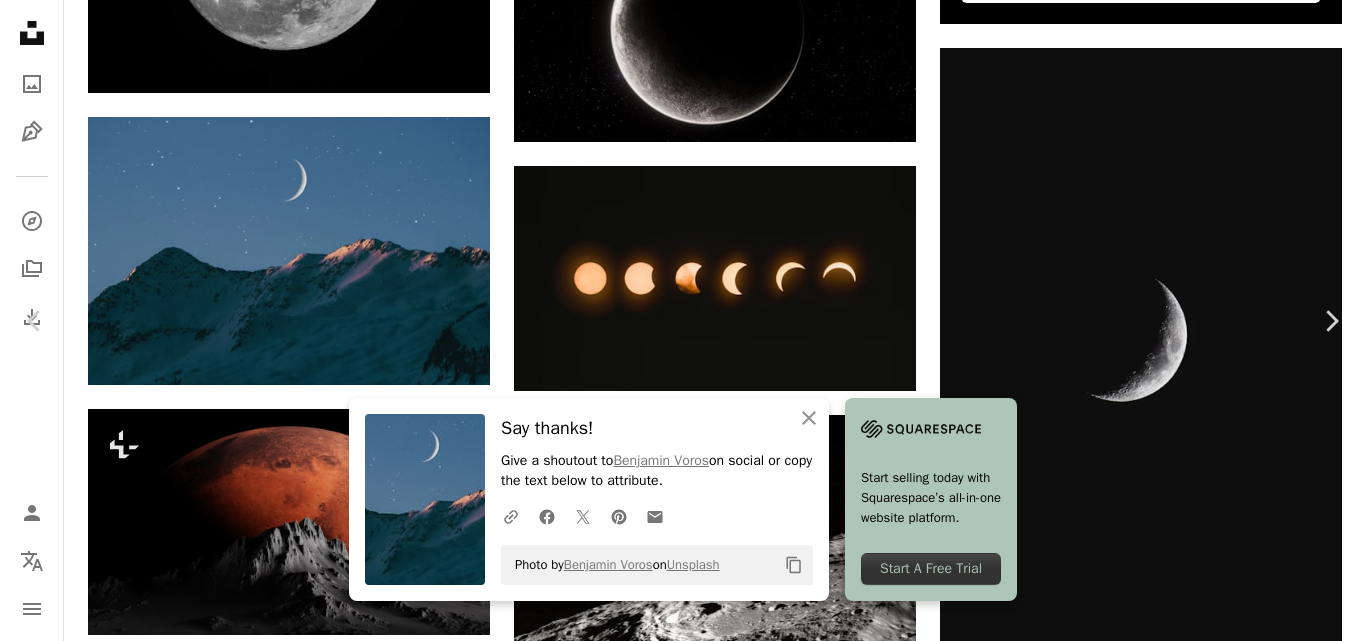 click on "Unsplash logo Unsplash Home A photo Pen Tool A compass A stack of folders Download Person Localization icon navigation menu A magnifying glass **** An X shape Visual search Get Unsplash+ Log in Submit an image Browse premium images on iStock  |  20% off at iStock  ↗ Browse premium images on iStock 20% off at iStock  ↗ View more  ↗ View more on iStock  ↗ A photo Photos   12k Pen Tool Illustrations   558 A stack of folders Collections   72k A group of people Users   7.9k A copyright icon © License Arrow down Aspect ratio Orientation Arrow down Unfold Sort by  Relevance Arrow down Filters Filters Moon Chevron right planet full moon night sky space moonlight star moon surface sunset sun stars earth cloud Plus sign for Unsplash+ A heart A plus sign Tim Schmidbauer For  Unsplash+ A lock Download A heart A plus sign Mike Petrucci Arrow pointing down A heart A plus sign Benjamin Voros Arrow pointing down Plus sign for Unsplash+ A heart A plus sign Alex Shuper For  Unsplash+ A lock Download A heart NASA" at bounding box center [683, 1461] 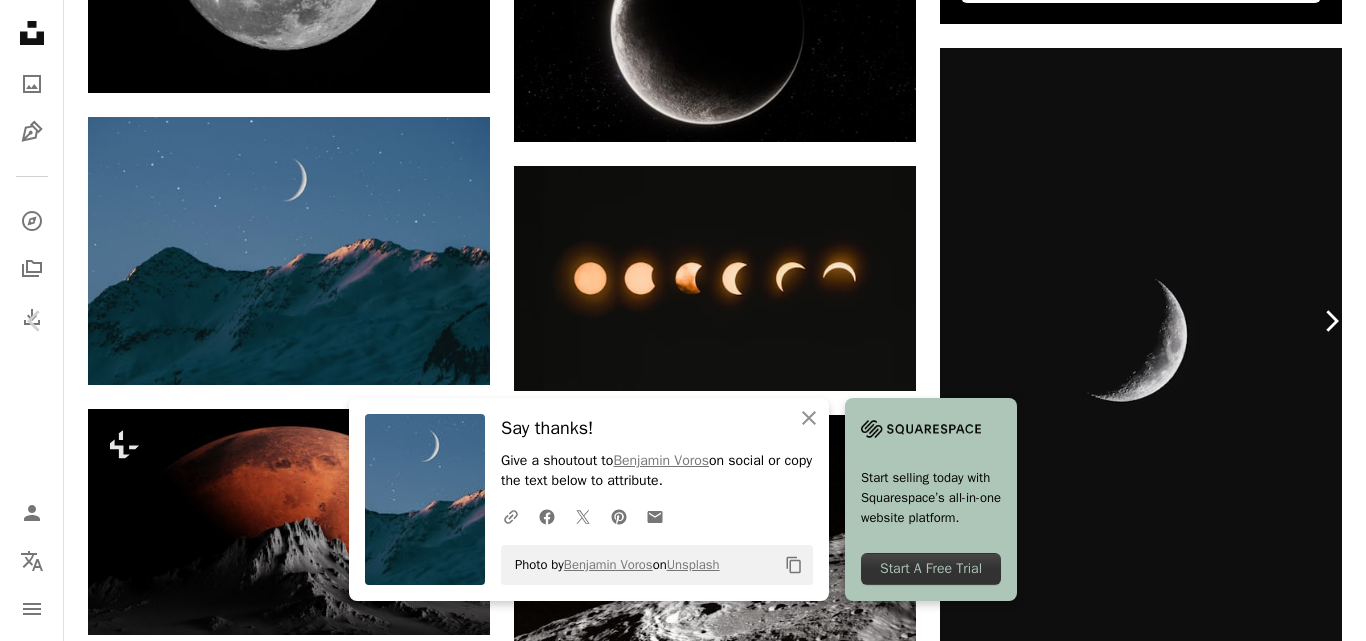 click on "Chevron right" at bounding box center [1331, 321] 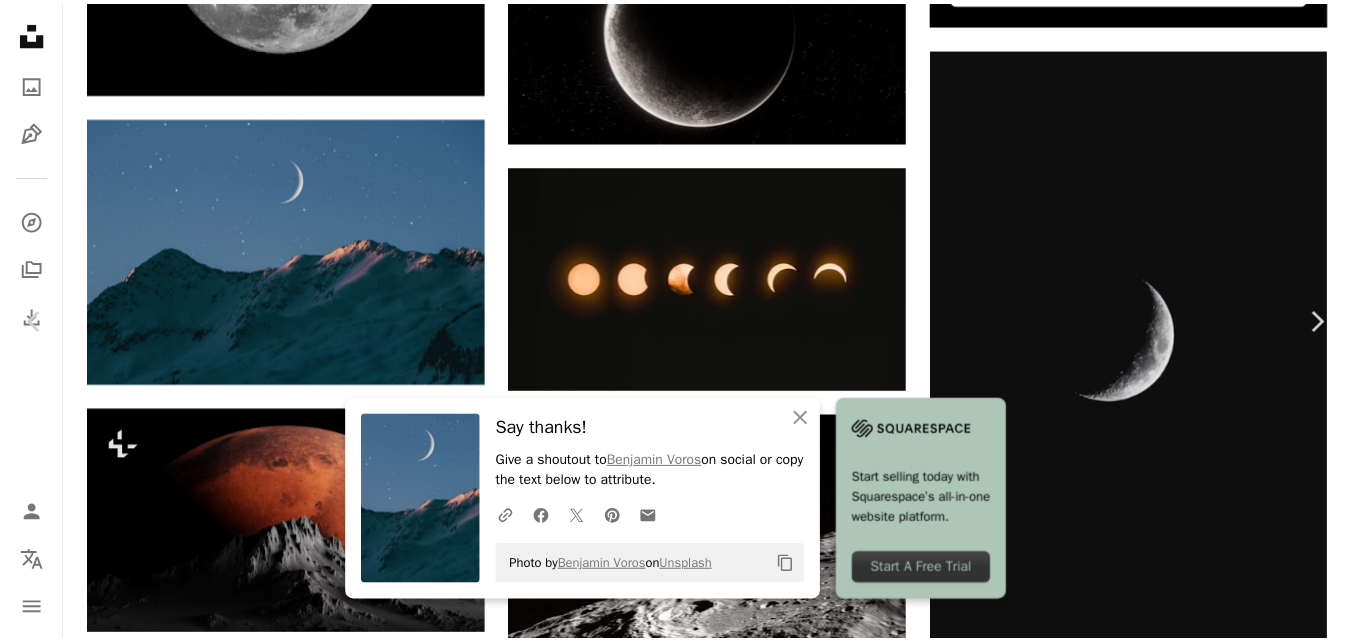 scroll, scrollTop: 0, scrollLeft: 0, axis: both 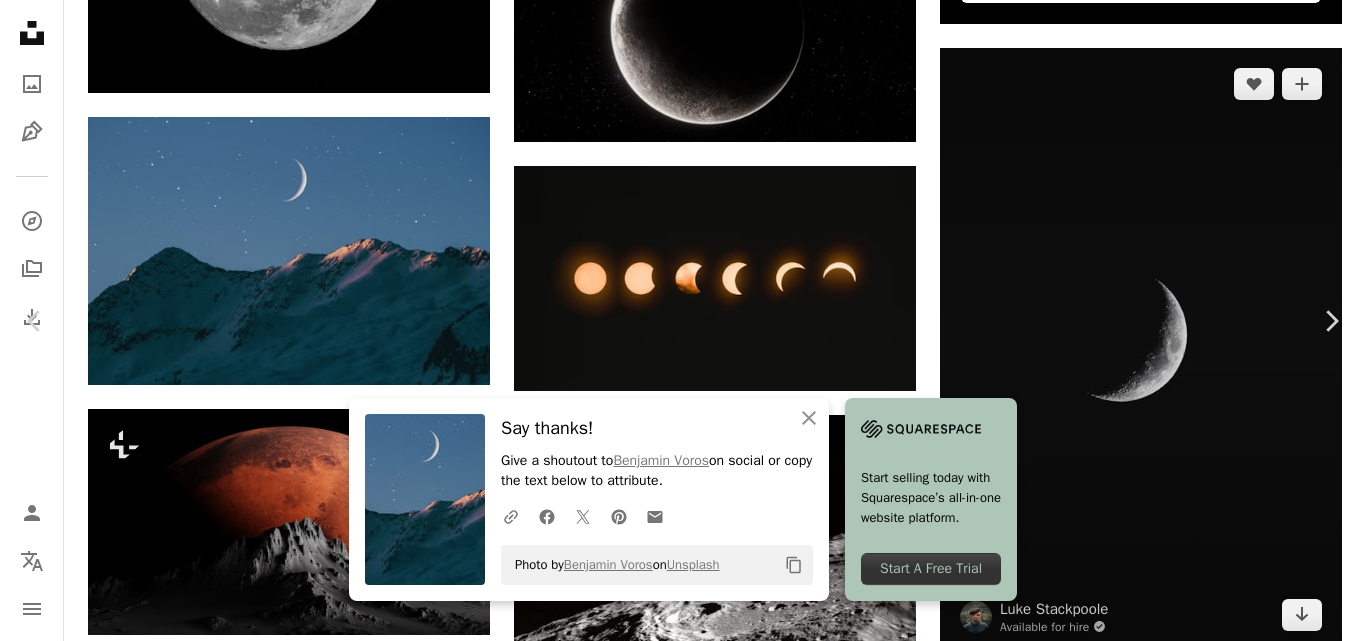 click on "Photo by [FIRST] [LAST] on Unsplash" at bounding box center [683, 4242] 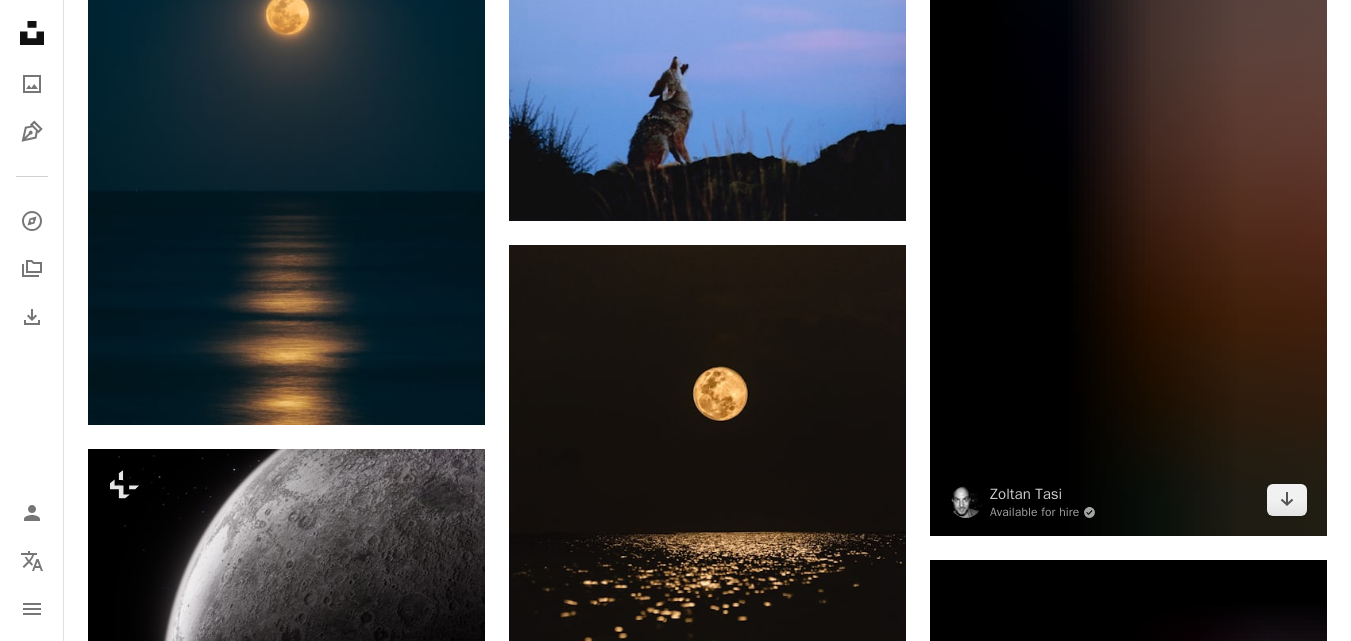 scroll, scrollTop: 2100, scrollLeft: 0, axis: vertical 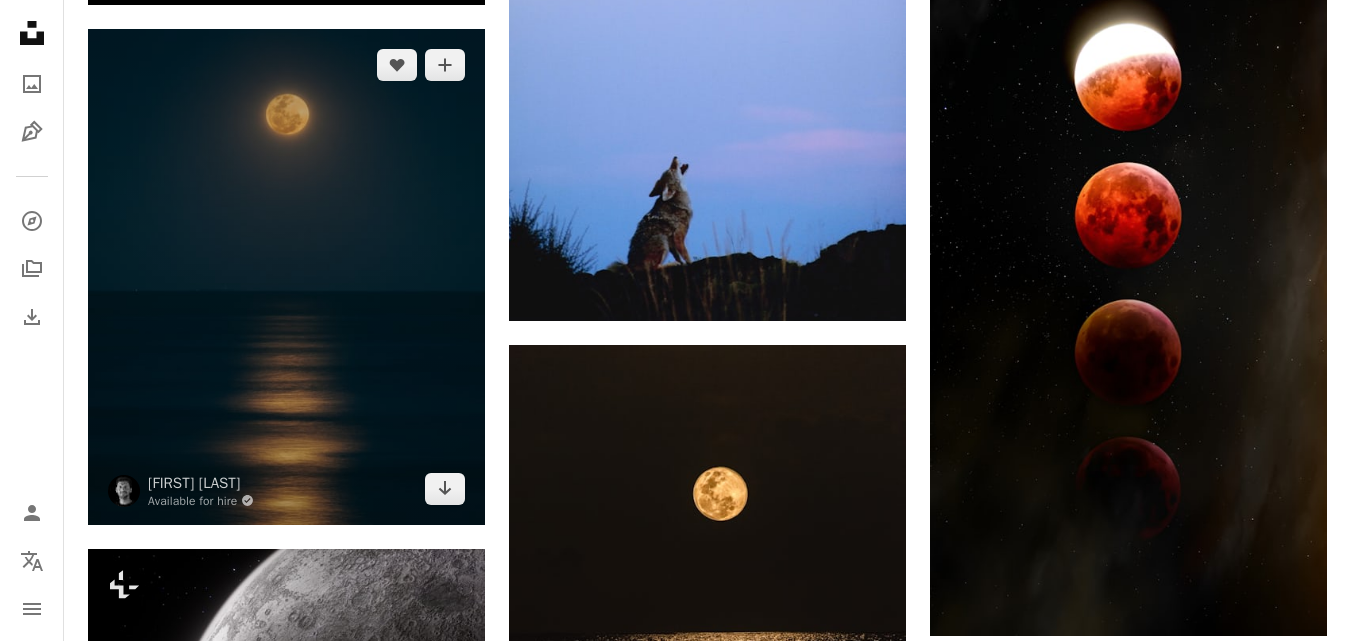 click at bounding box center (286, 277) 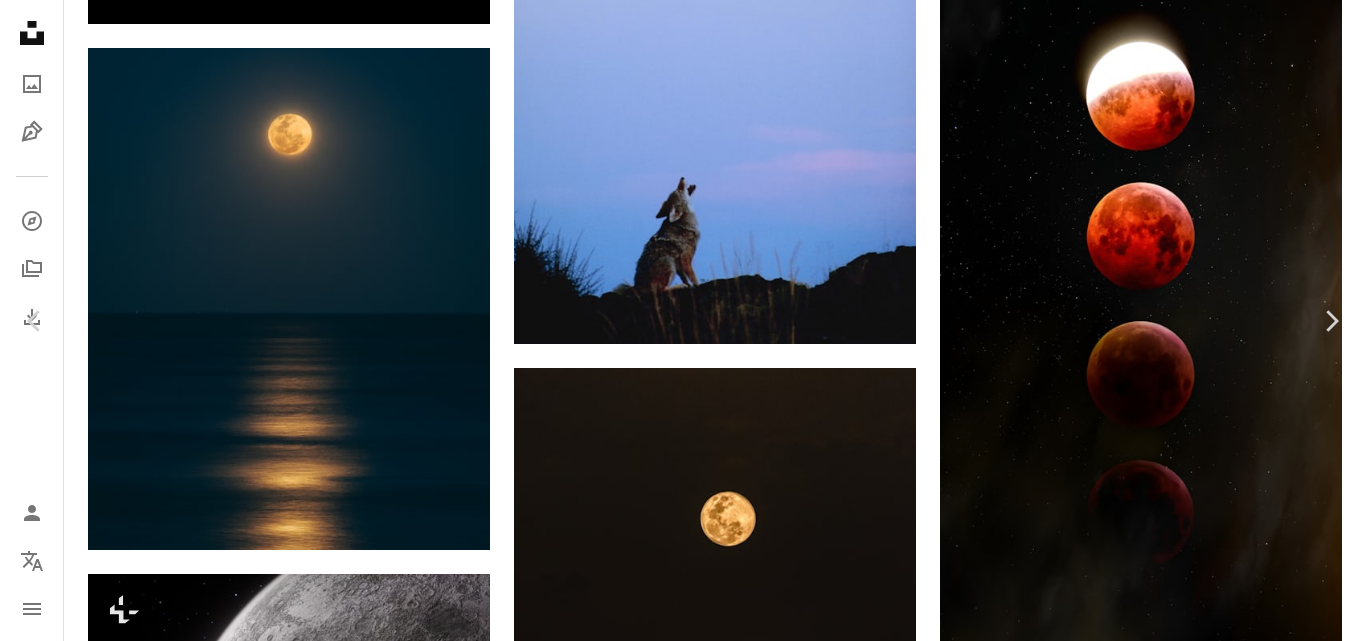 click on "Download free" at bounding box center (1167, 5639) 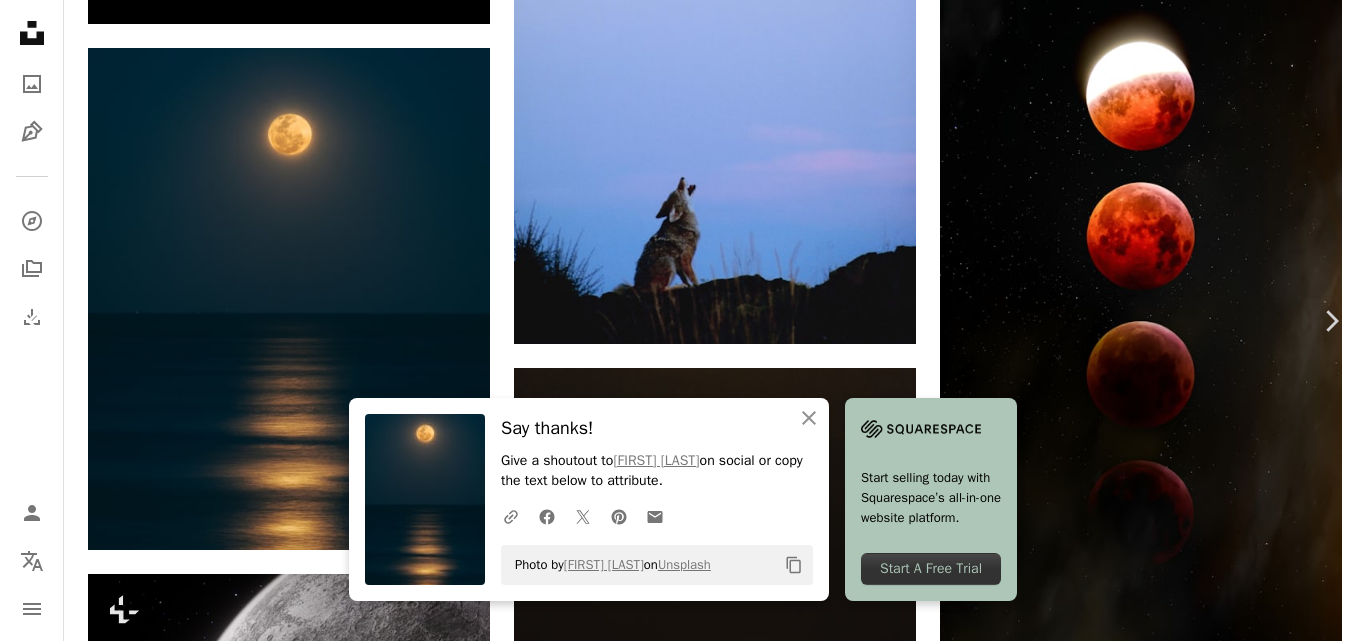 click on "Chevron left" at bounding box center (35, 321) 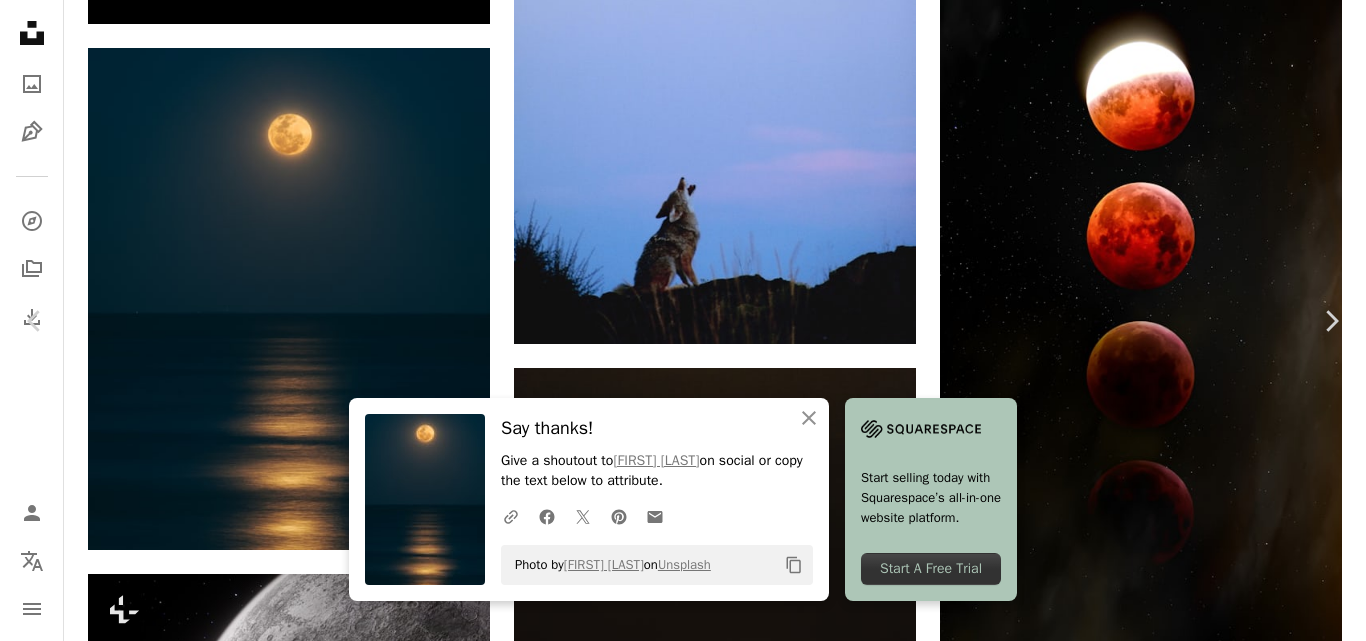 click on "Photo by [FIRST] [LAST] on Unsplash" at bounding box center [683, 5912] 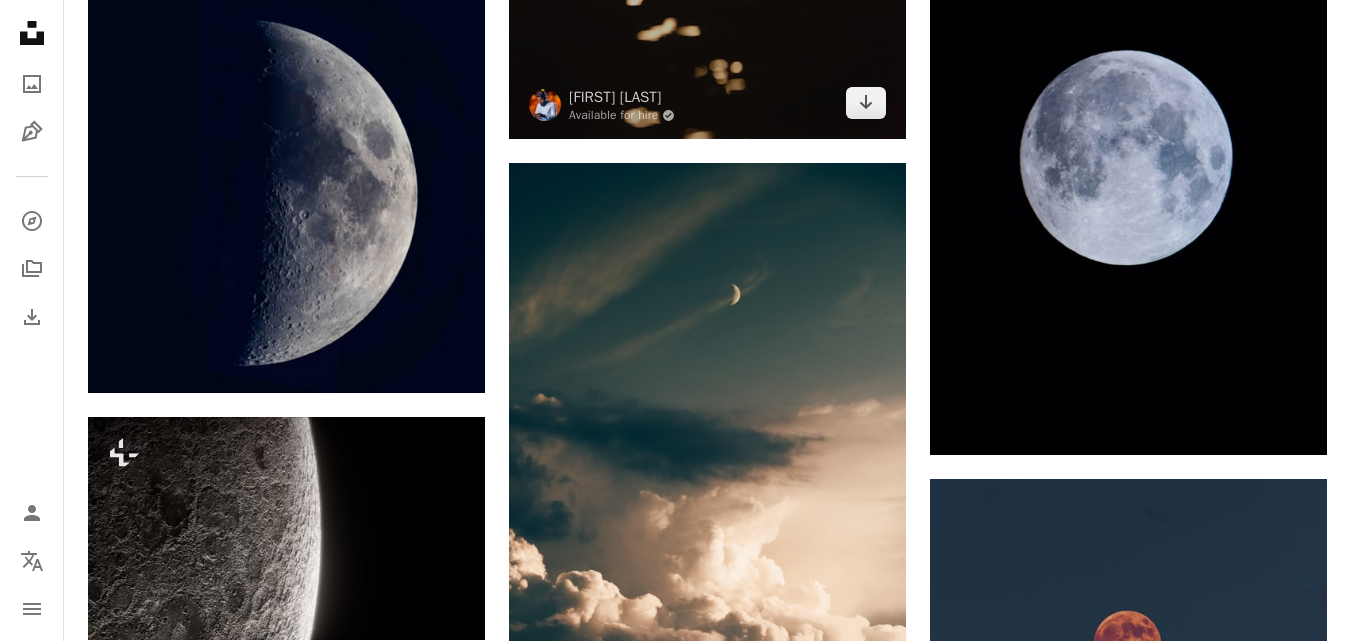 scroll, scrollTop: 3300, scrollLeft: 0, axis: vertical 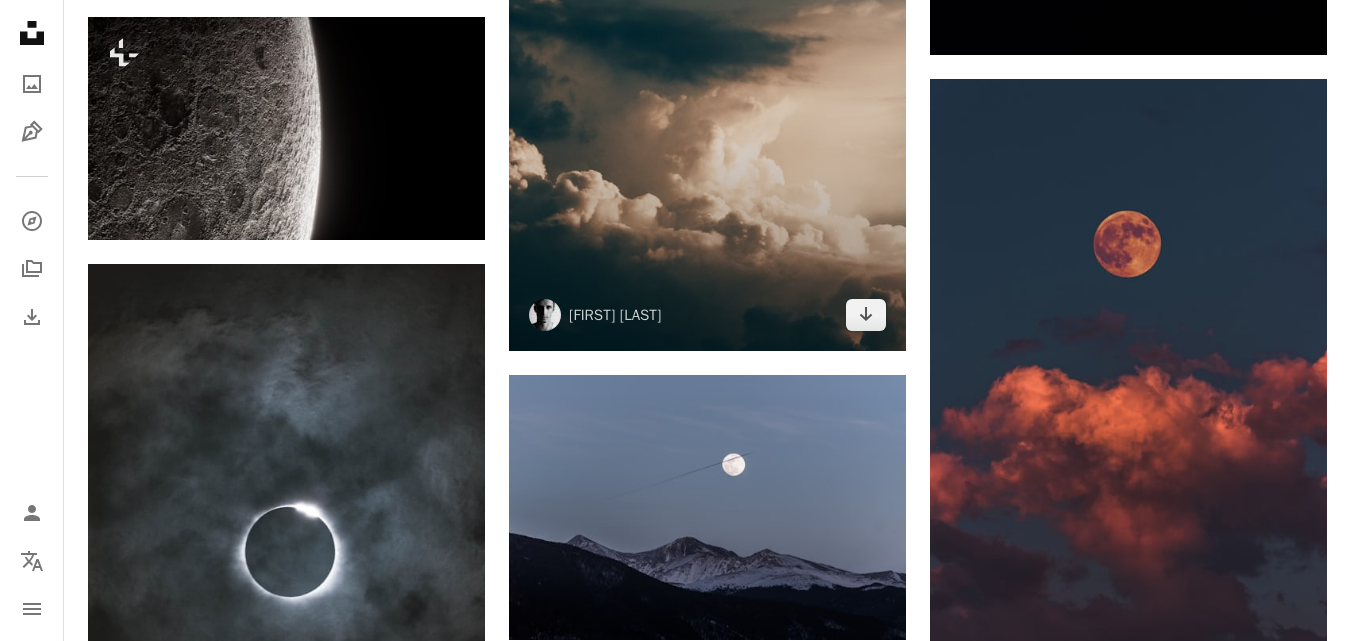 click at bounding box center [707, 57] 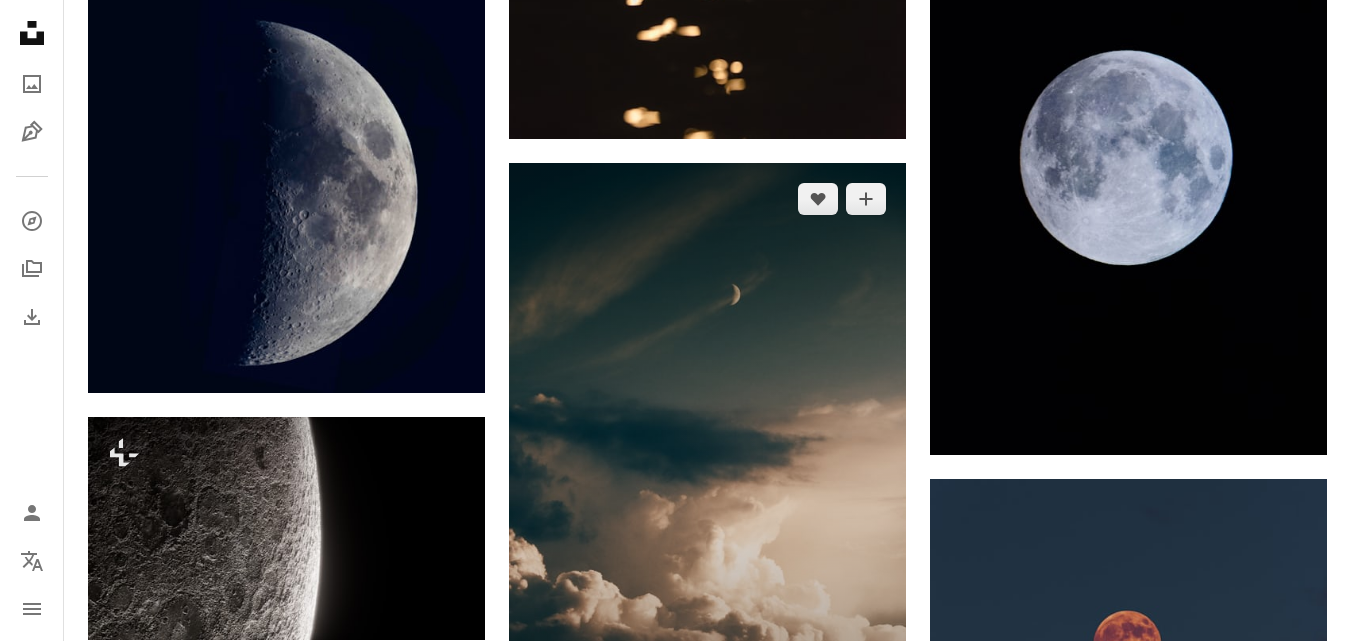 click at bounding box center (707, 457) 